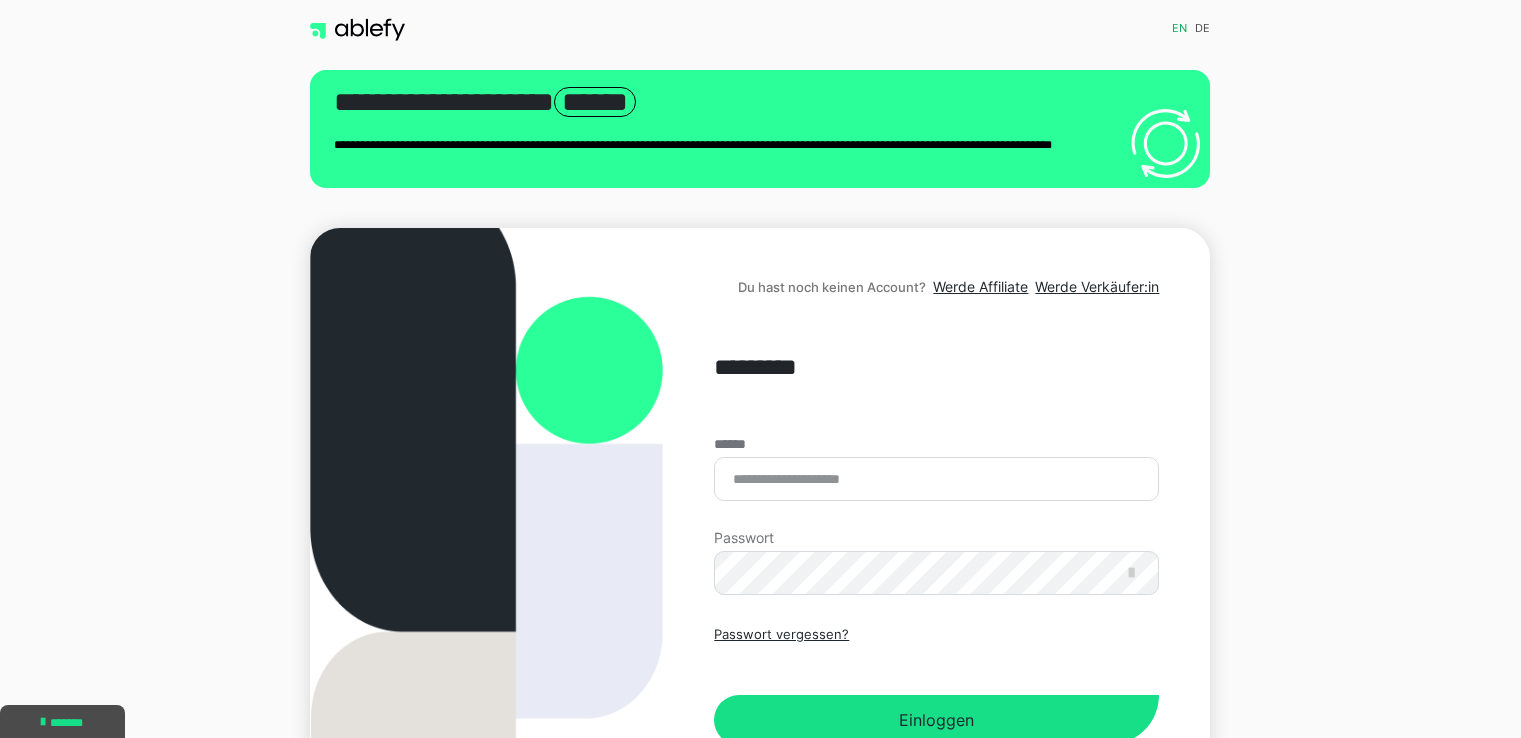 scroll, scrollTop: 0, scrollLeft: 0, axis: both 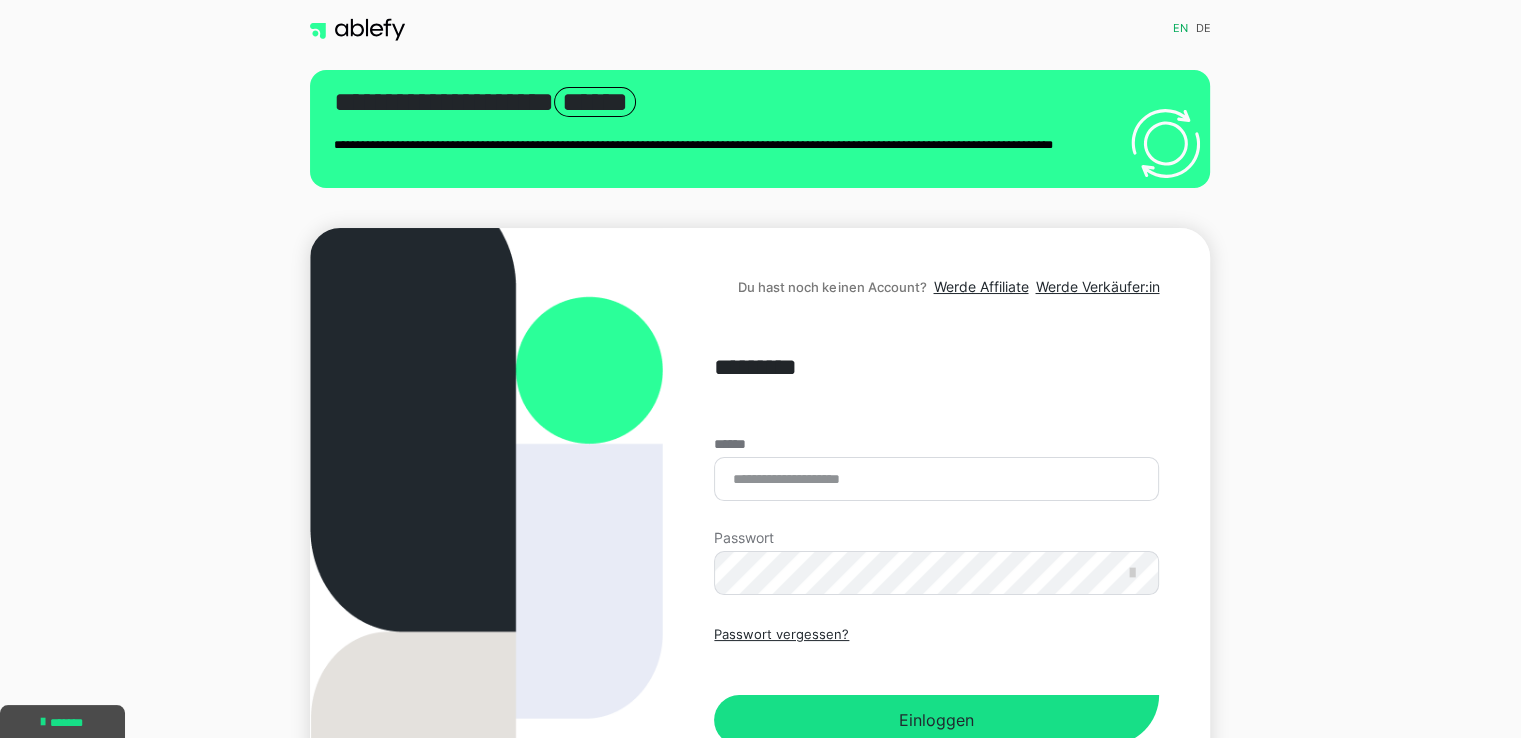 type on "**********" 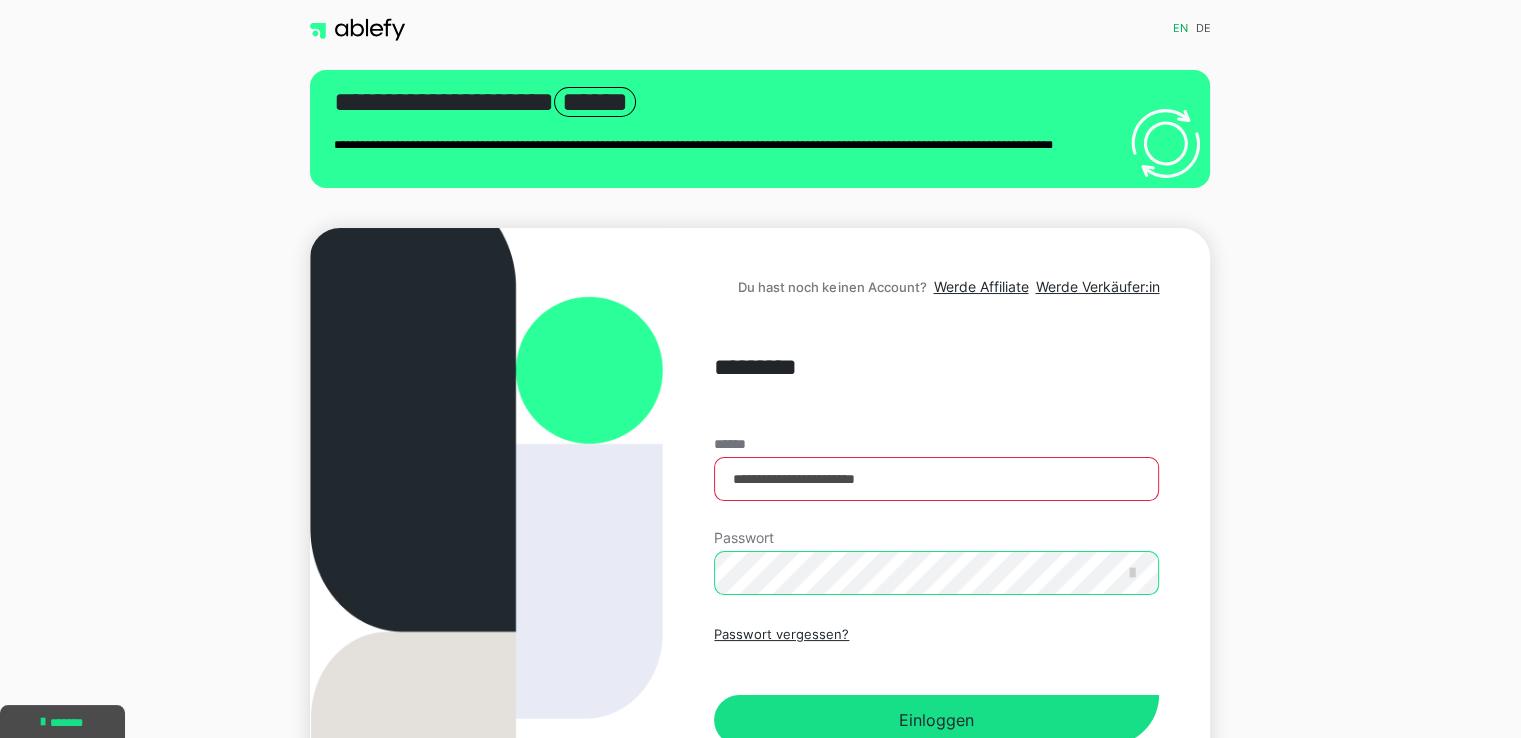 click on "Einloggen" at bounding box center [936, 720] 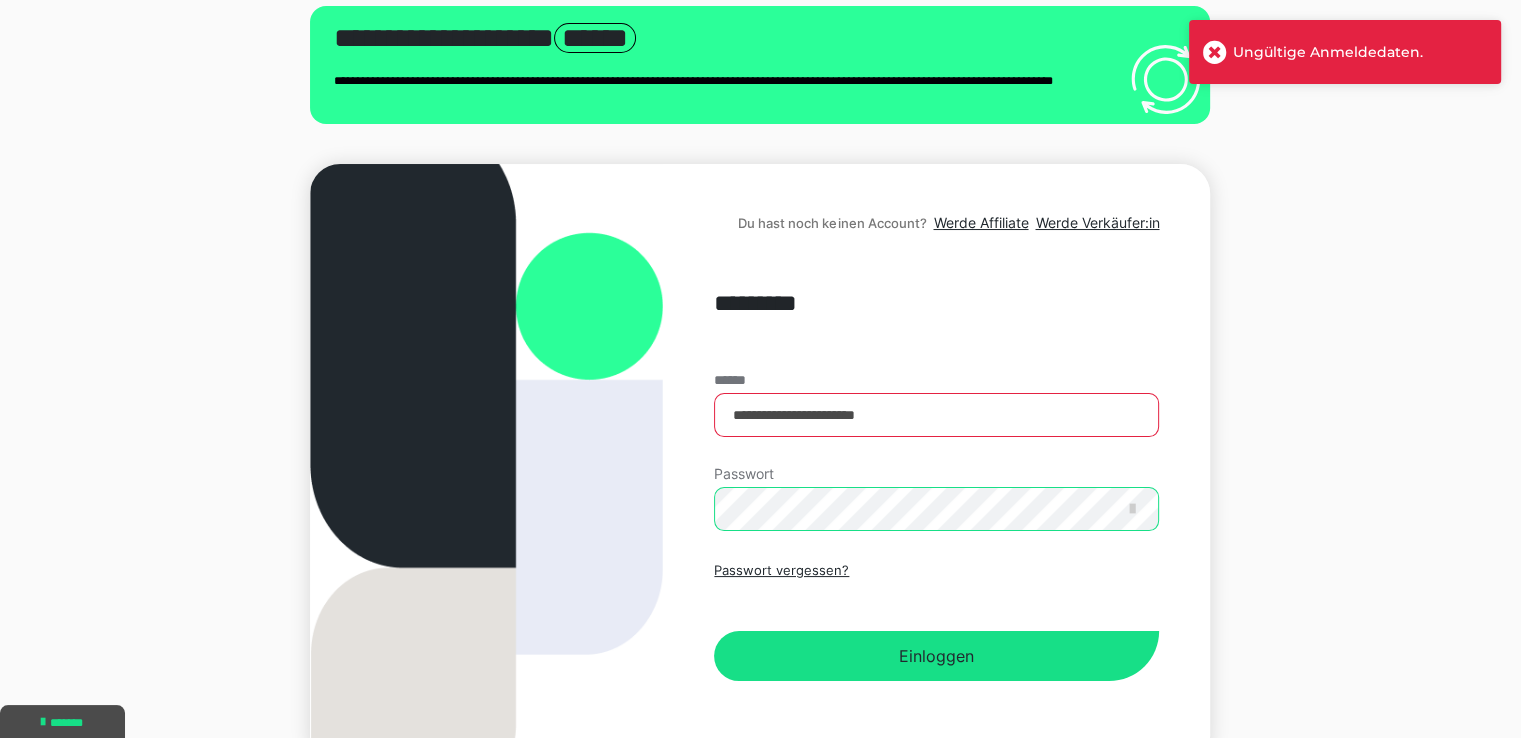 scroll, scrollTop: 100, scrollLeft: 0, axis: vertical 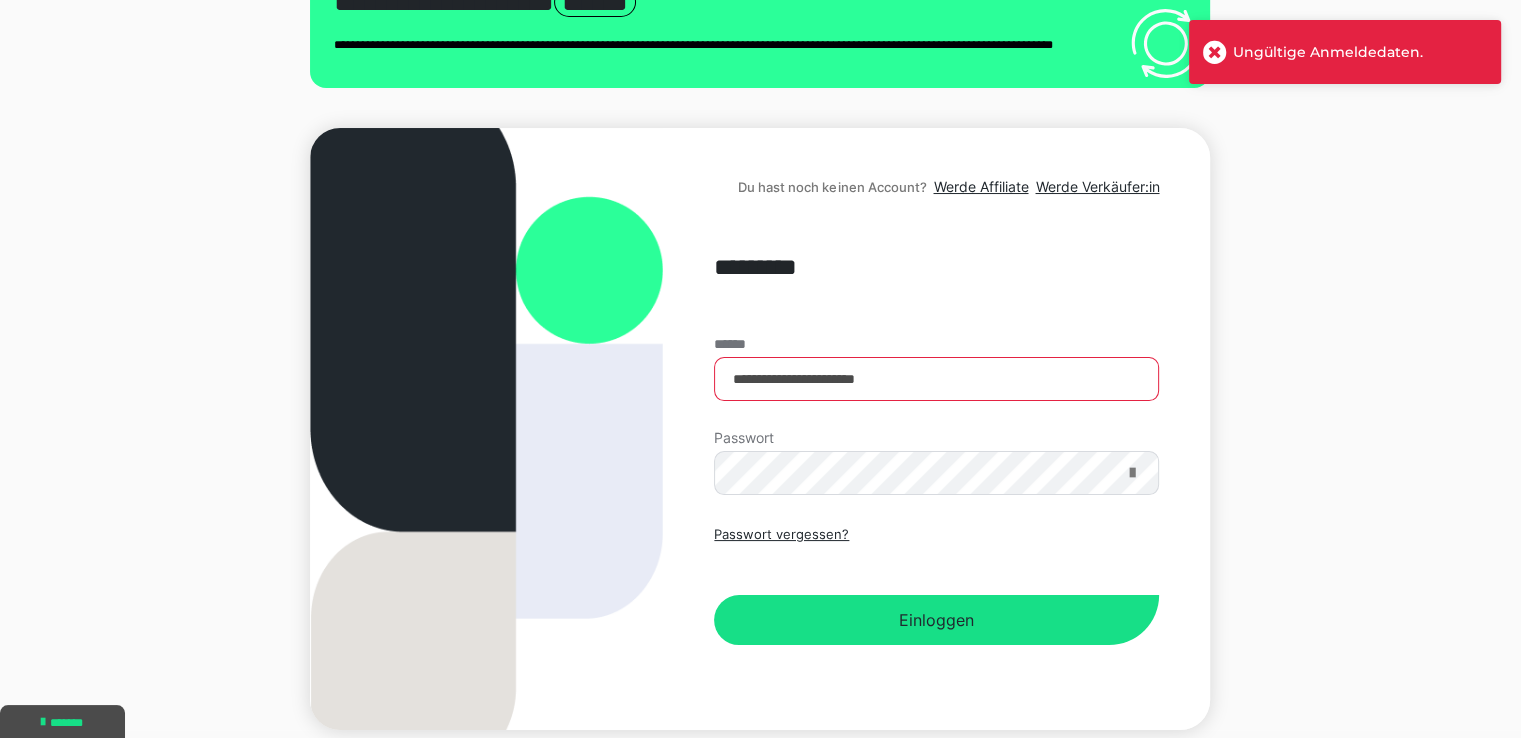 click at bounding box center [1131, 473] 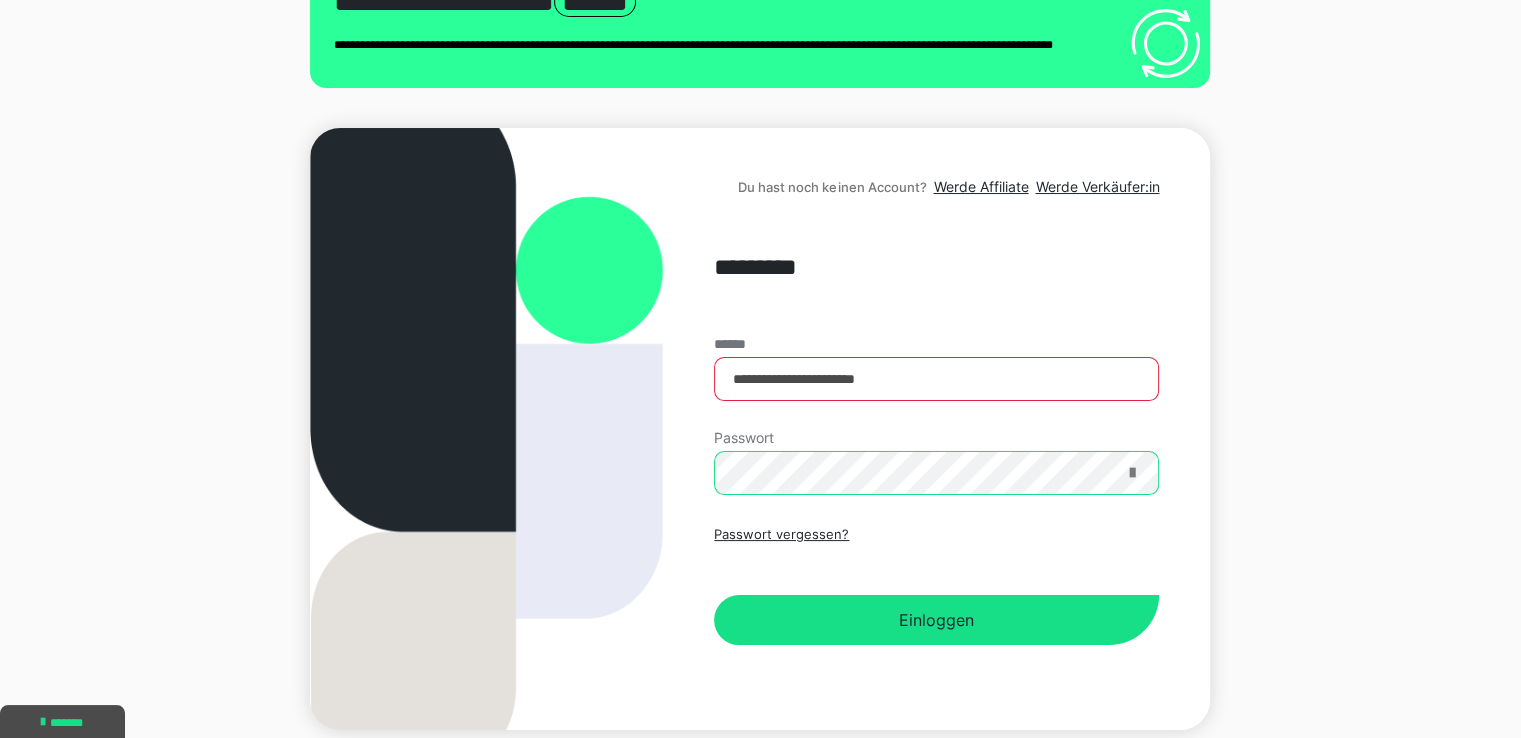 click on "Einloggen" at bounding box center [936, 620] 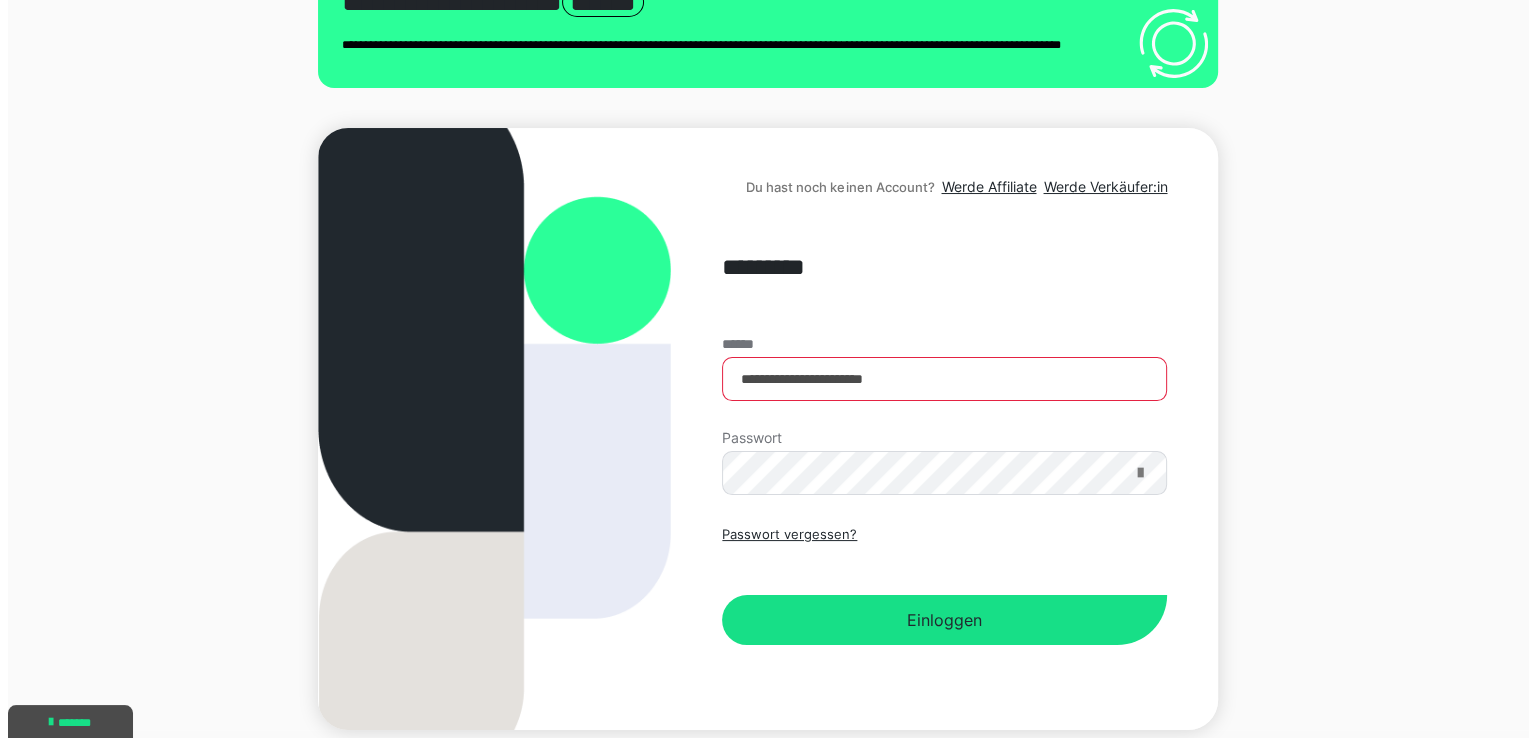 scroll, scrollTop: 0, scrollLeft: 0, axis: both 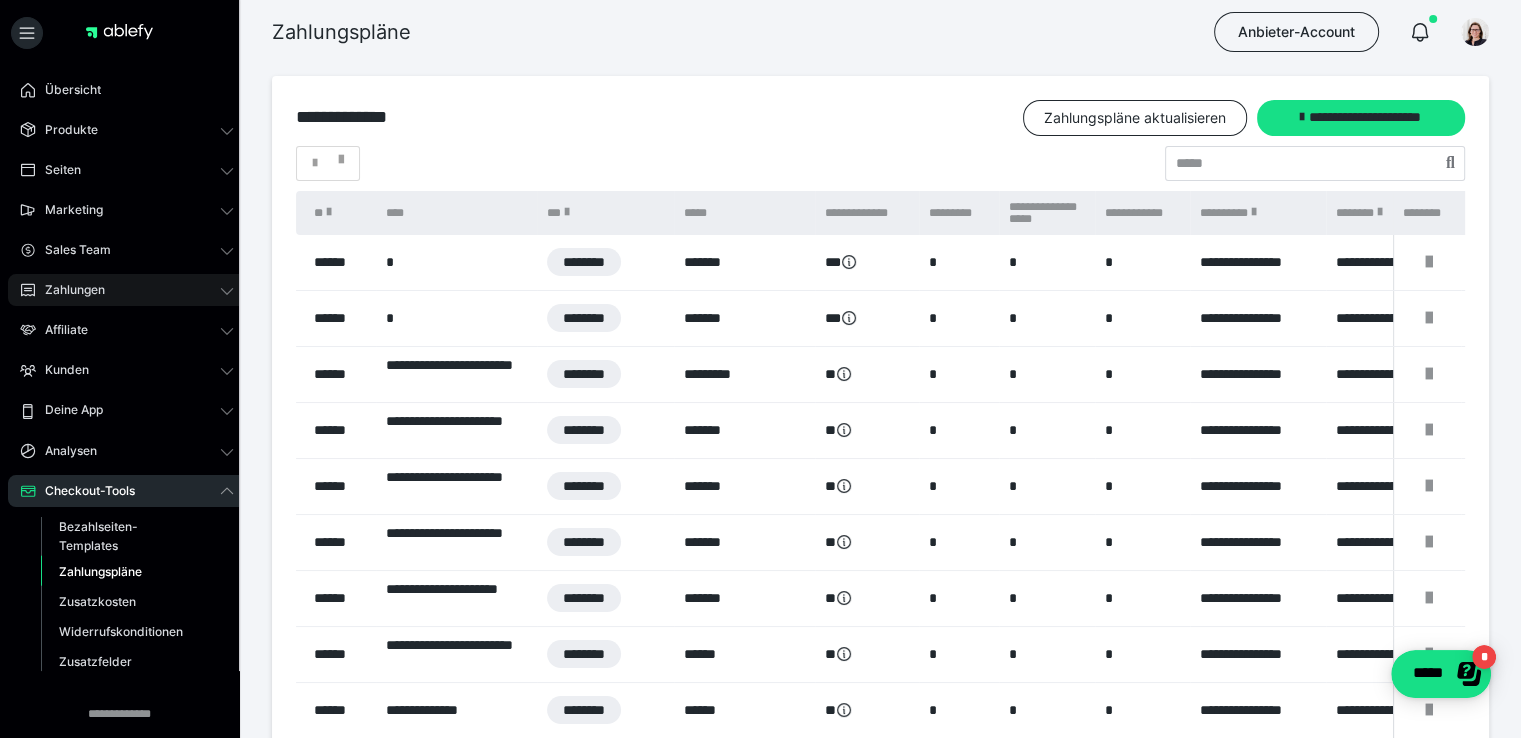 click on "Zahlungen" at bounding box center (68, 290) 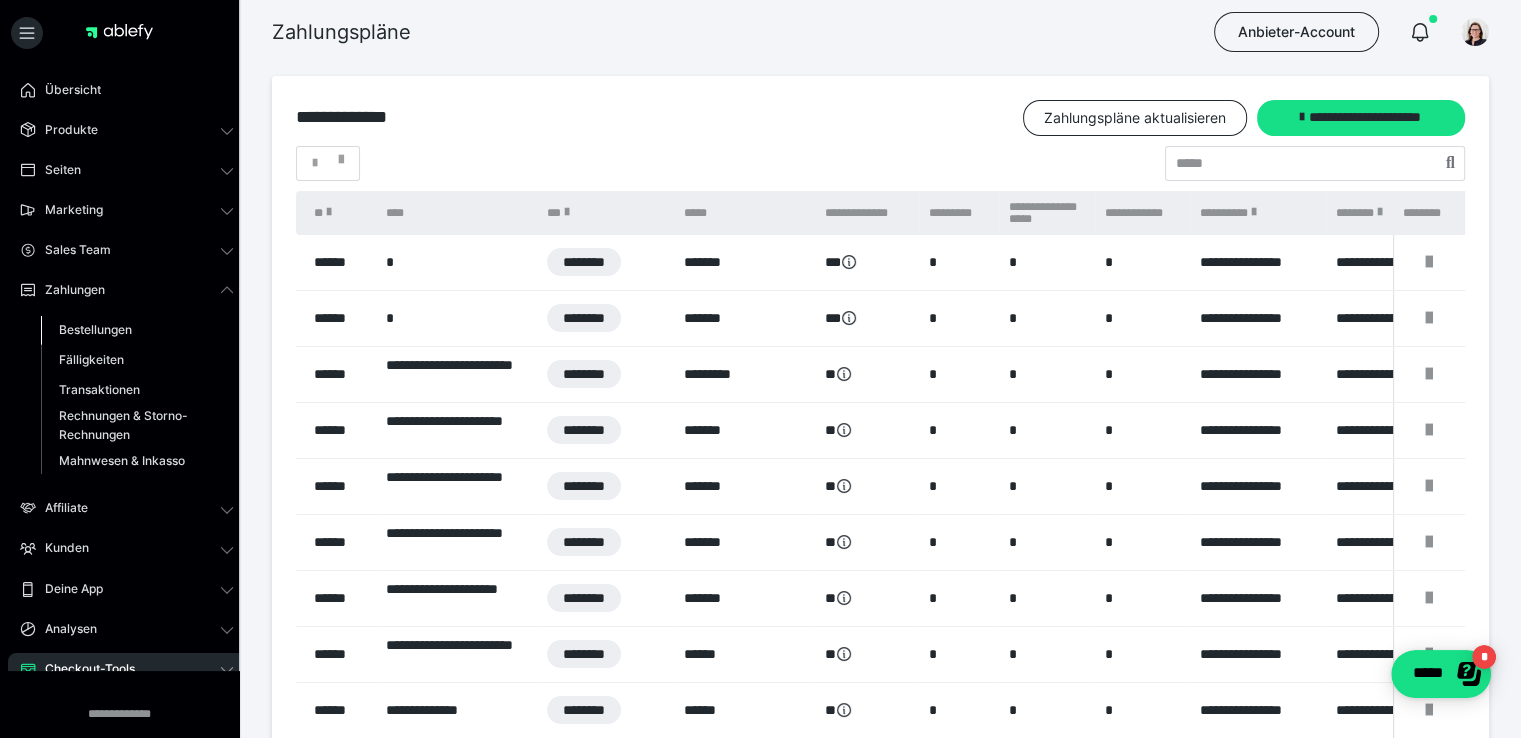 click on "Bestellungen" at bounding box center (95, 329) 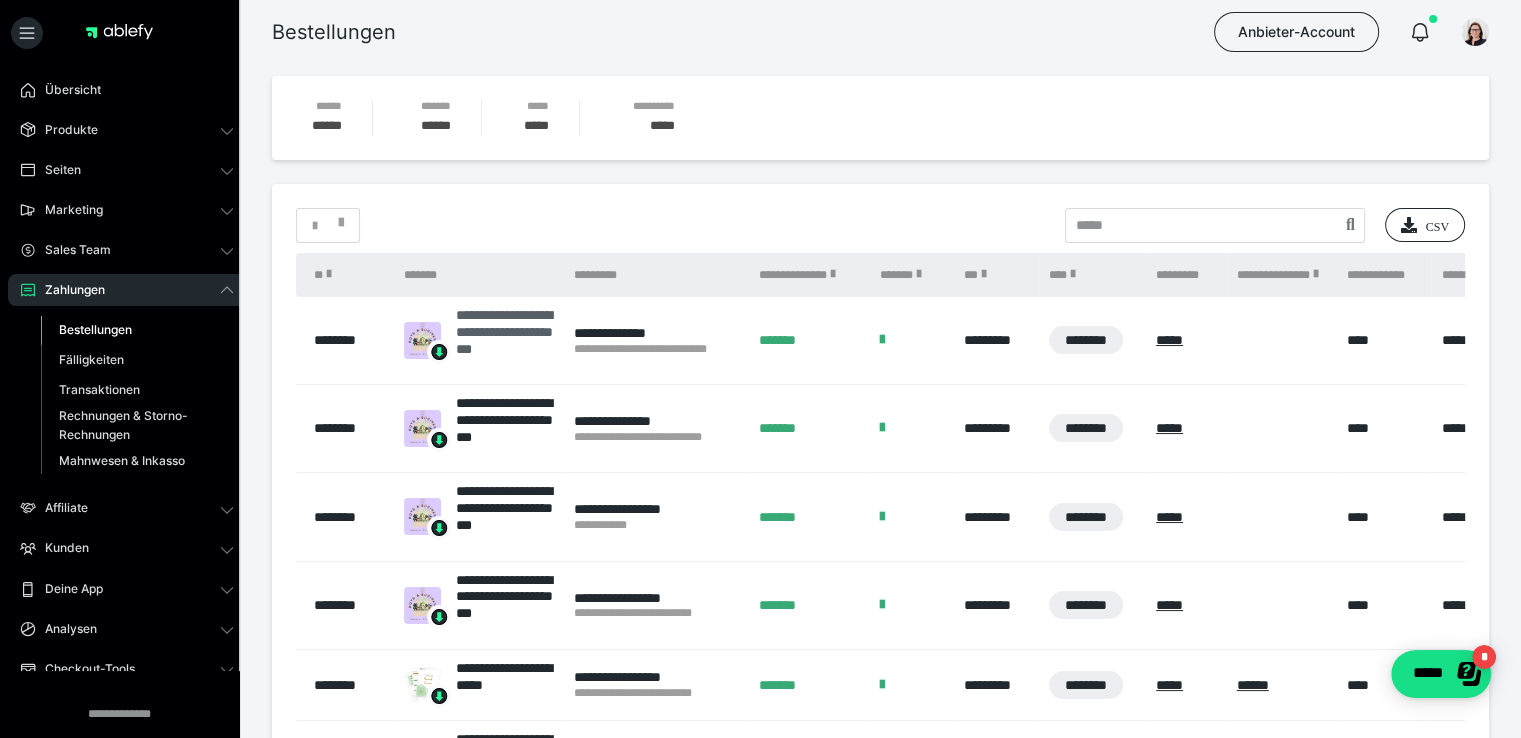 click on "**********" at bounding box center (505, 340) 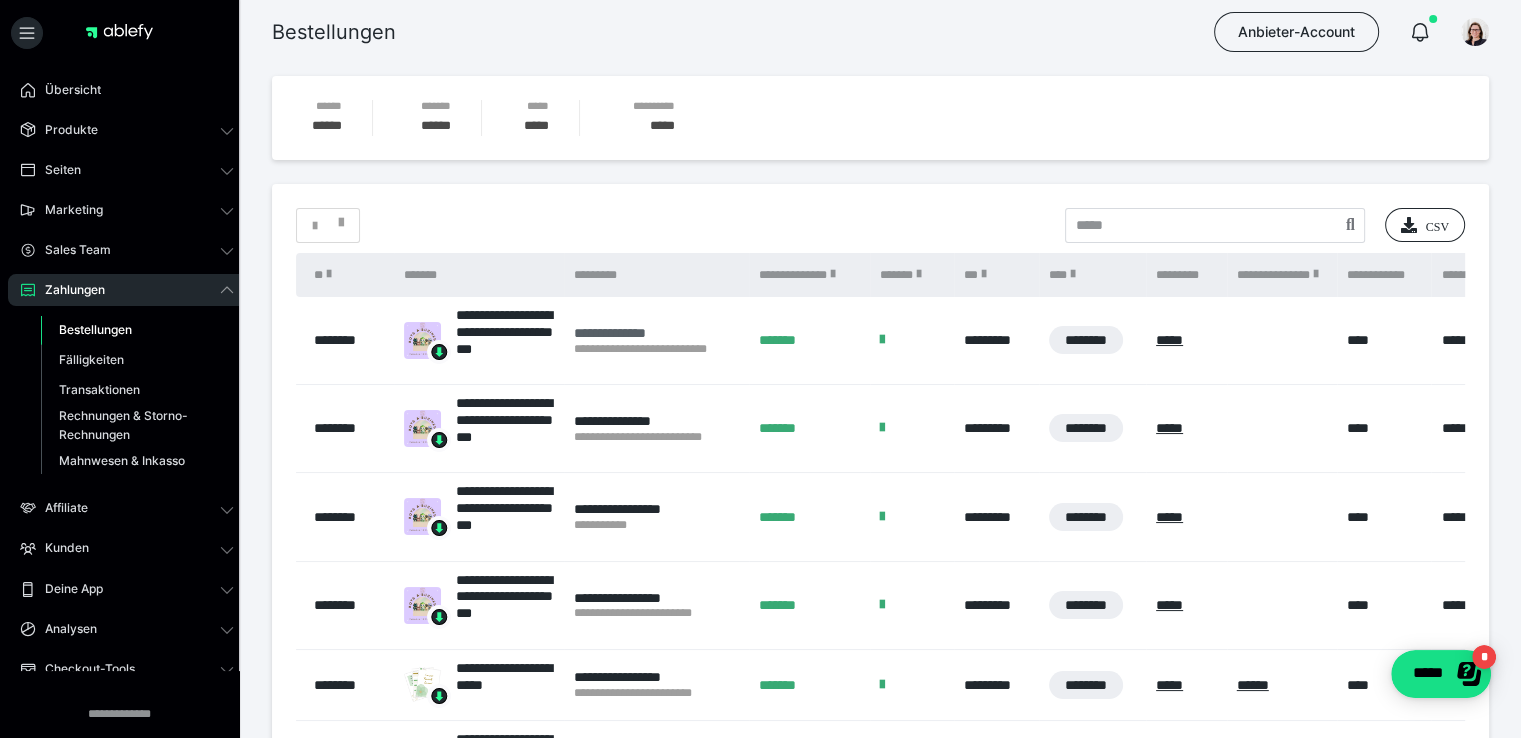 click on "**********" at bounding box center [656, 333] 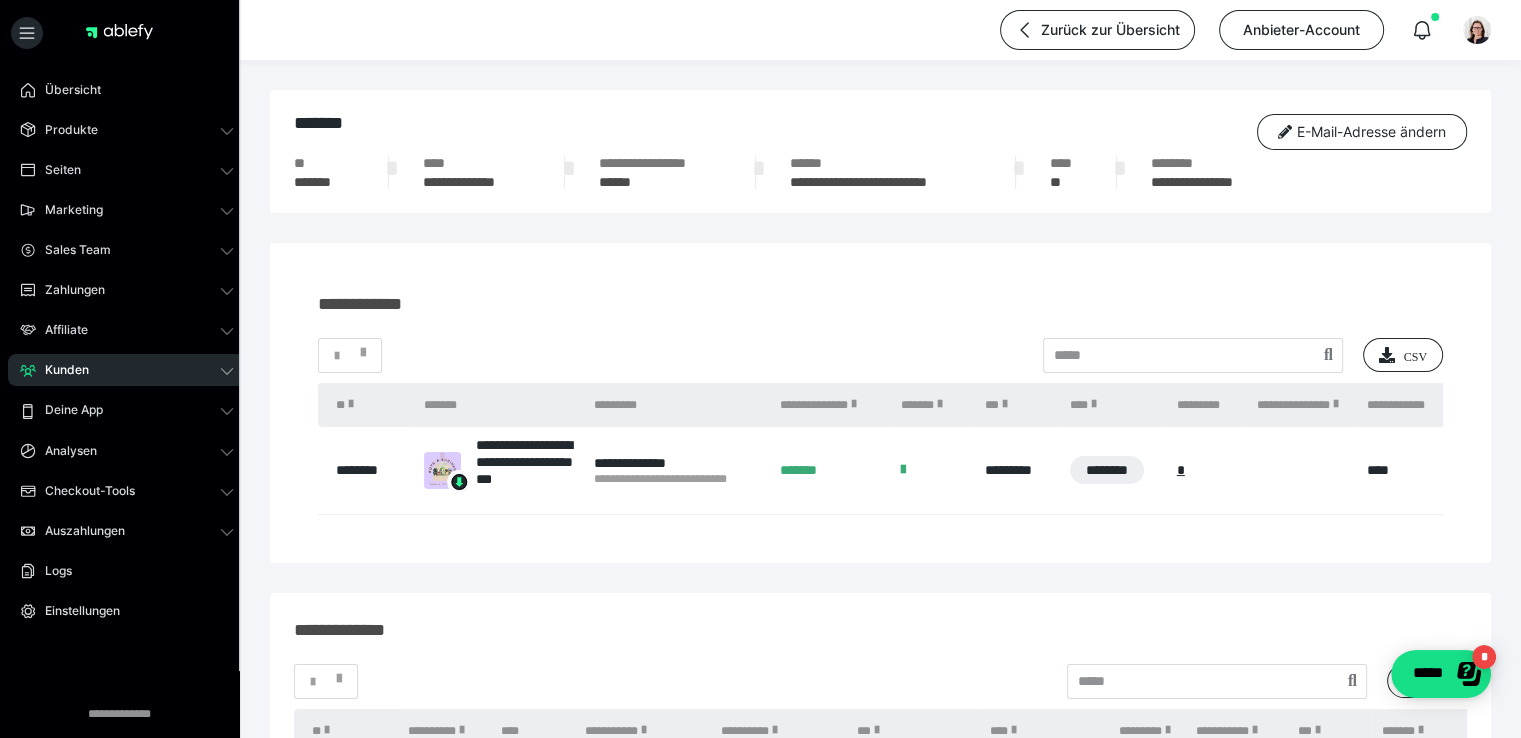 drag, startPoint x: 872, startPoint y: 521, endPoint x: 1143, endPoint y: 530, distance: 271.1494 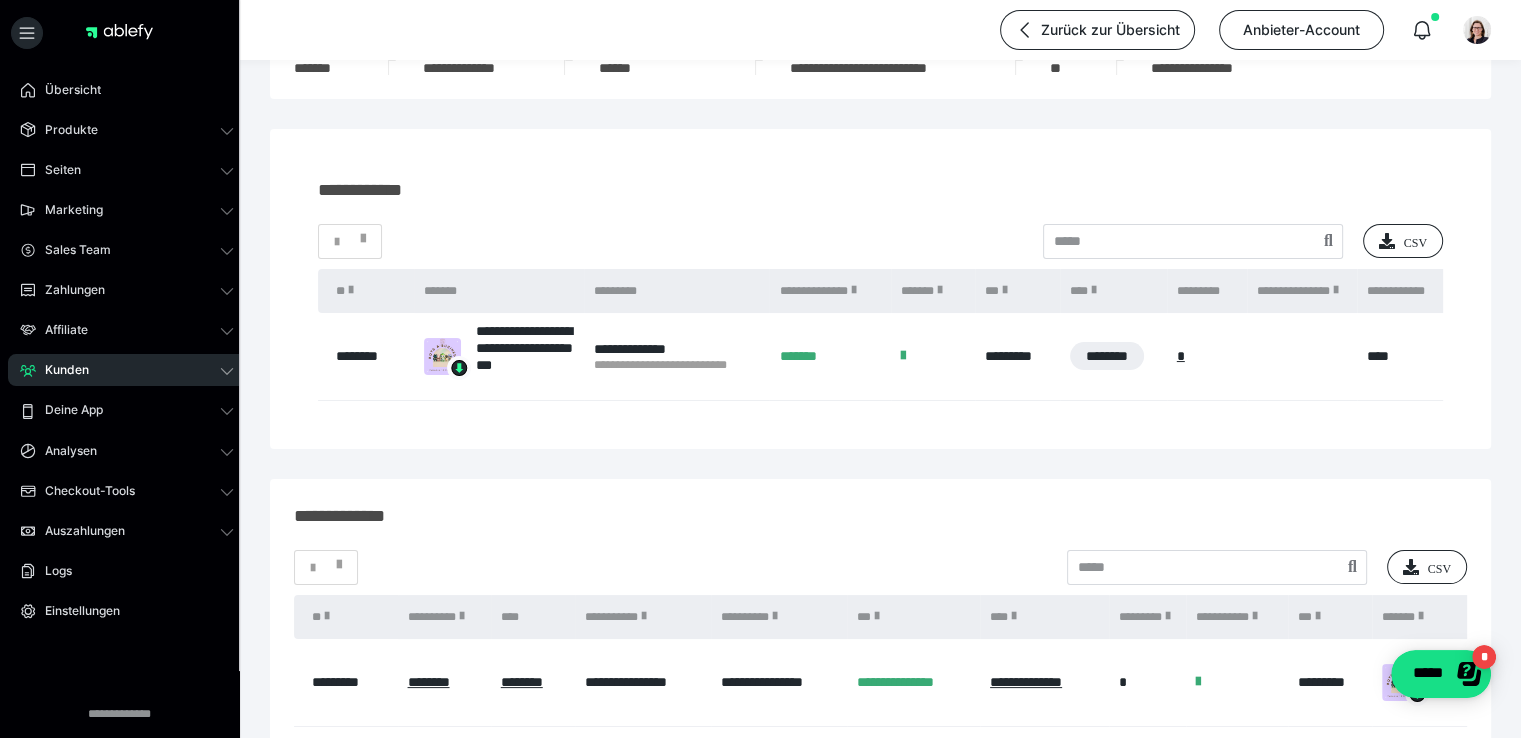 scroll, scrollTop: 0, scrollLeft: 0, axis: both 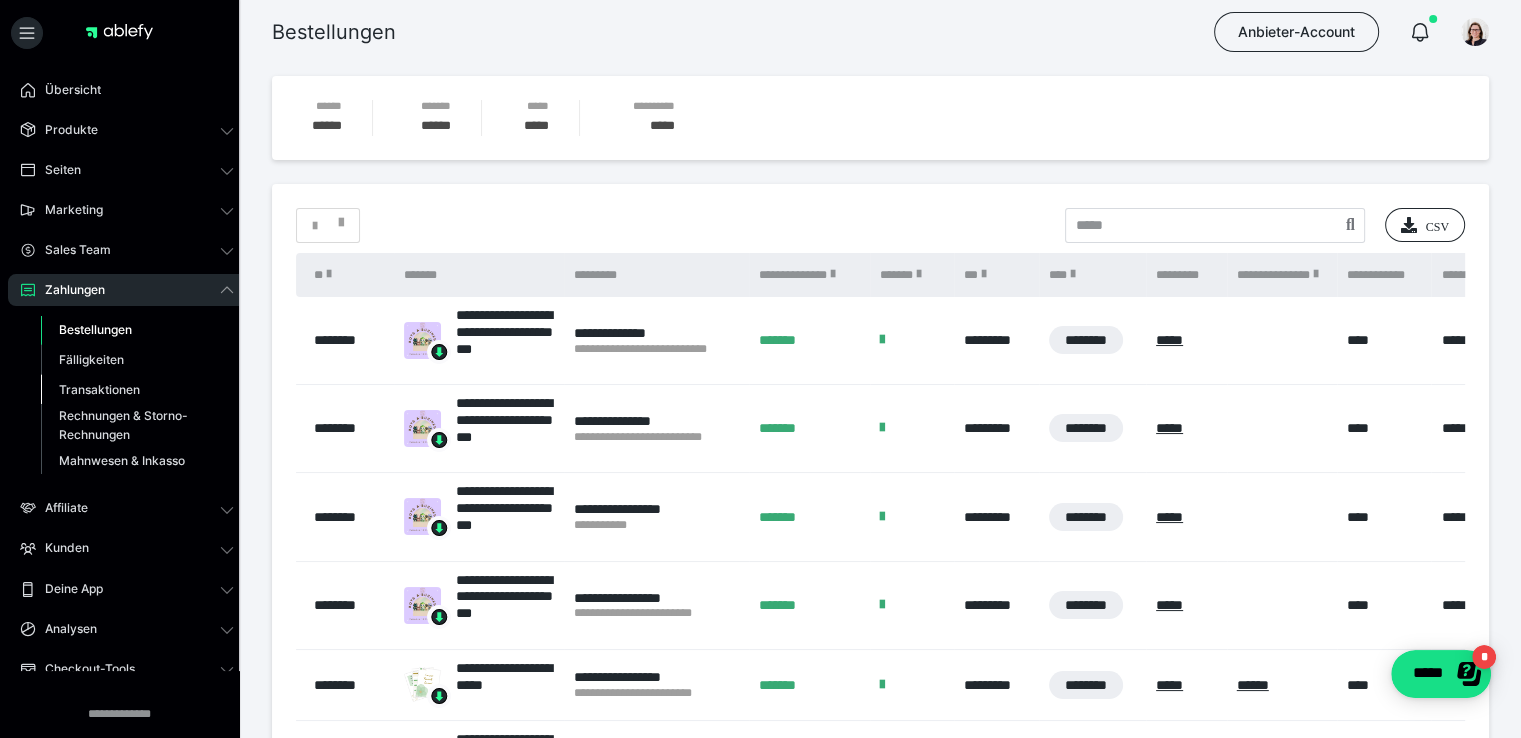 click on "Transaktionen" at bounding box center (99, 389) 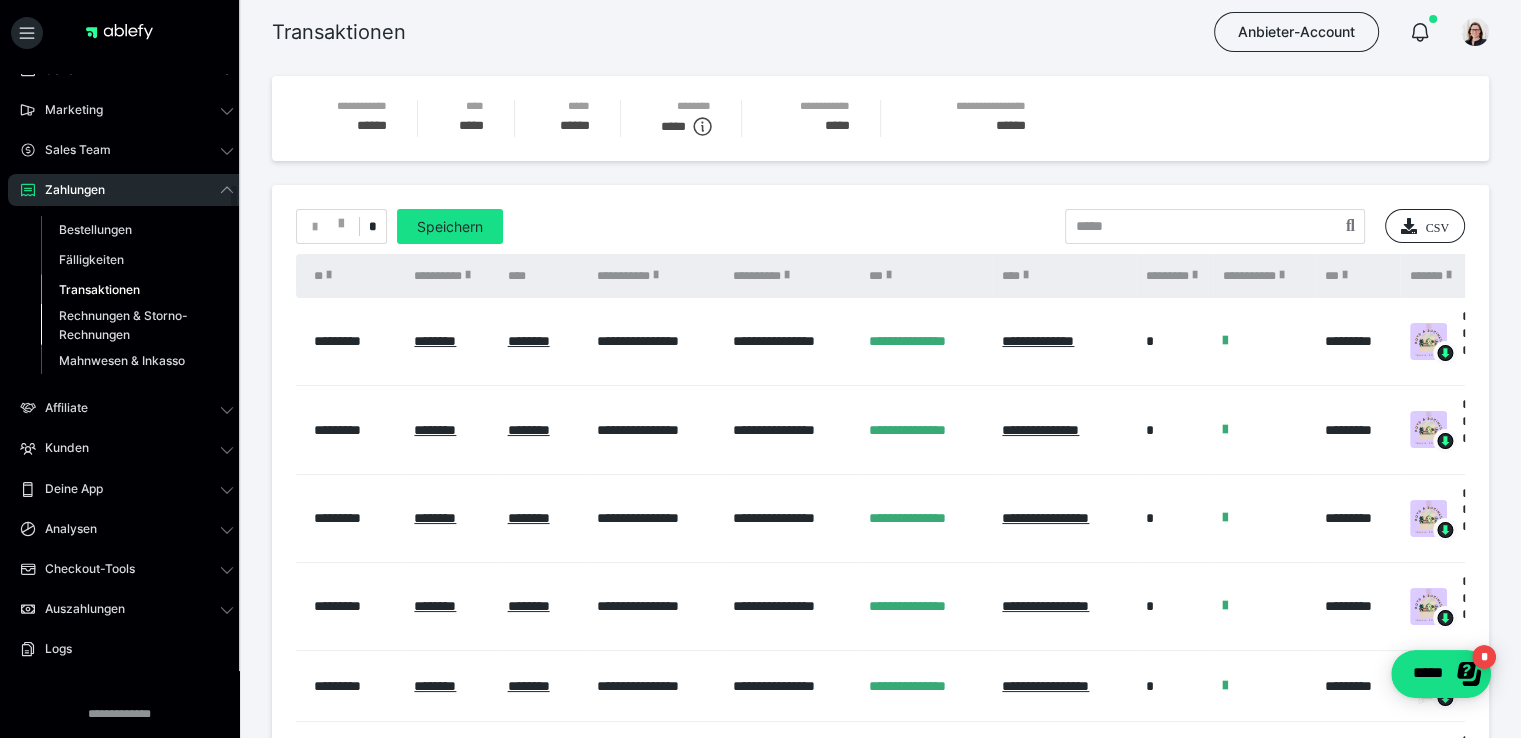 scroll, scrollTop: 180, scrollLeft: 0, axis: vertical 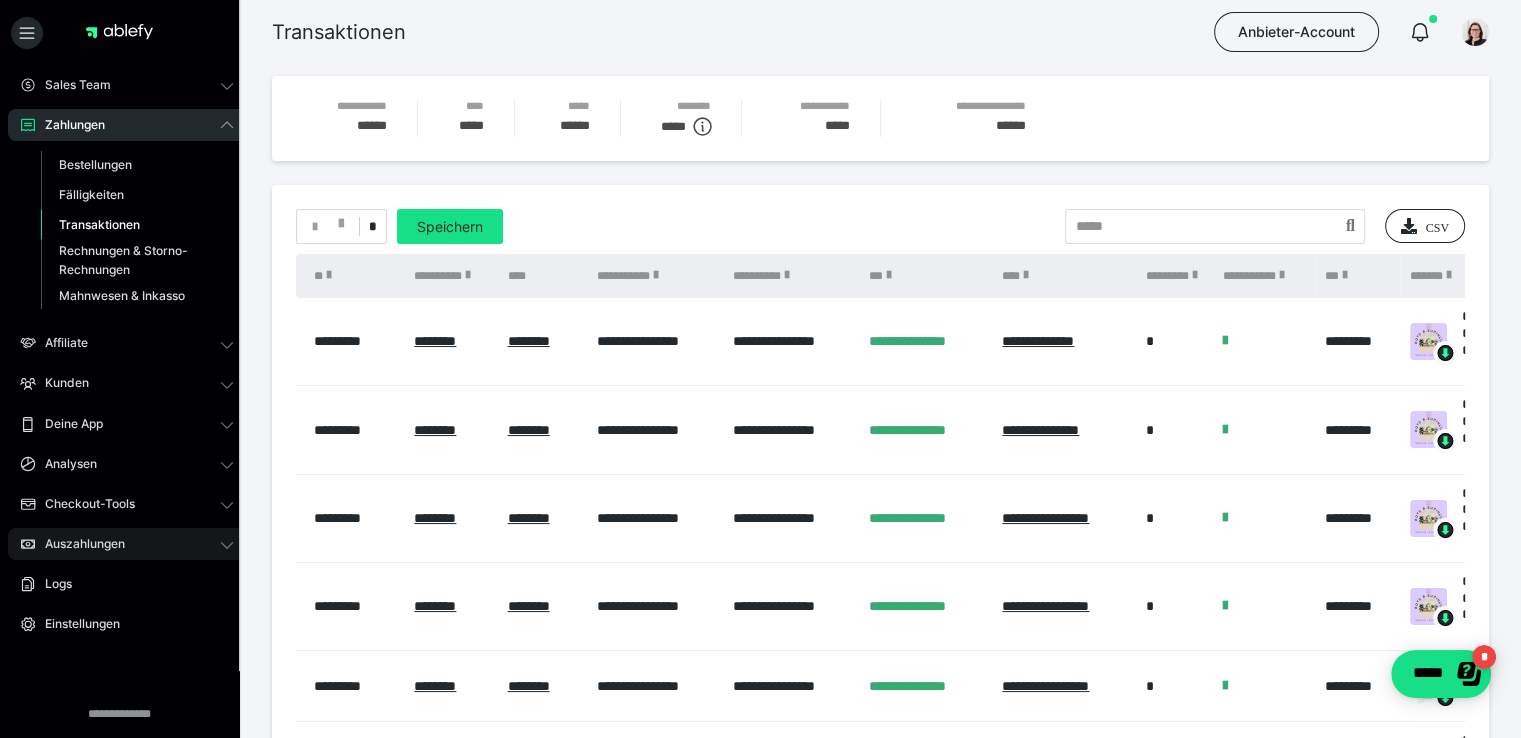 click on "Auszahlungen" at bounding box center [127, 544] 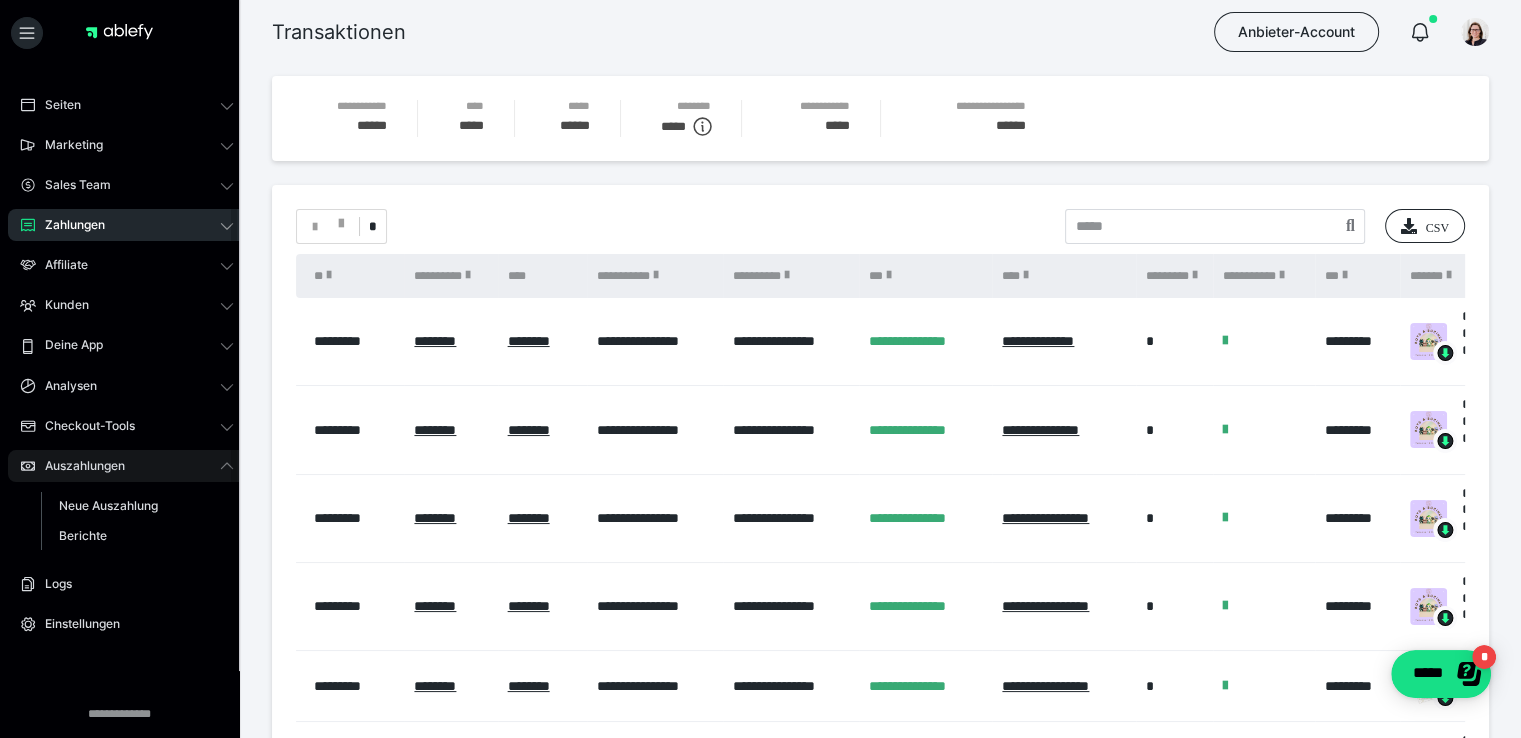 scroll, scrollTop: 80, scrollLeft: 0, axis: vertical 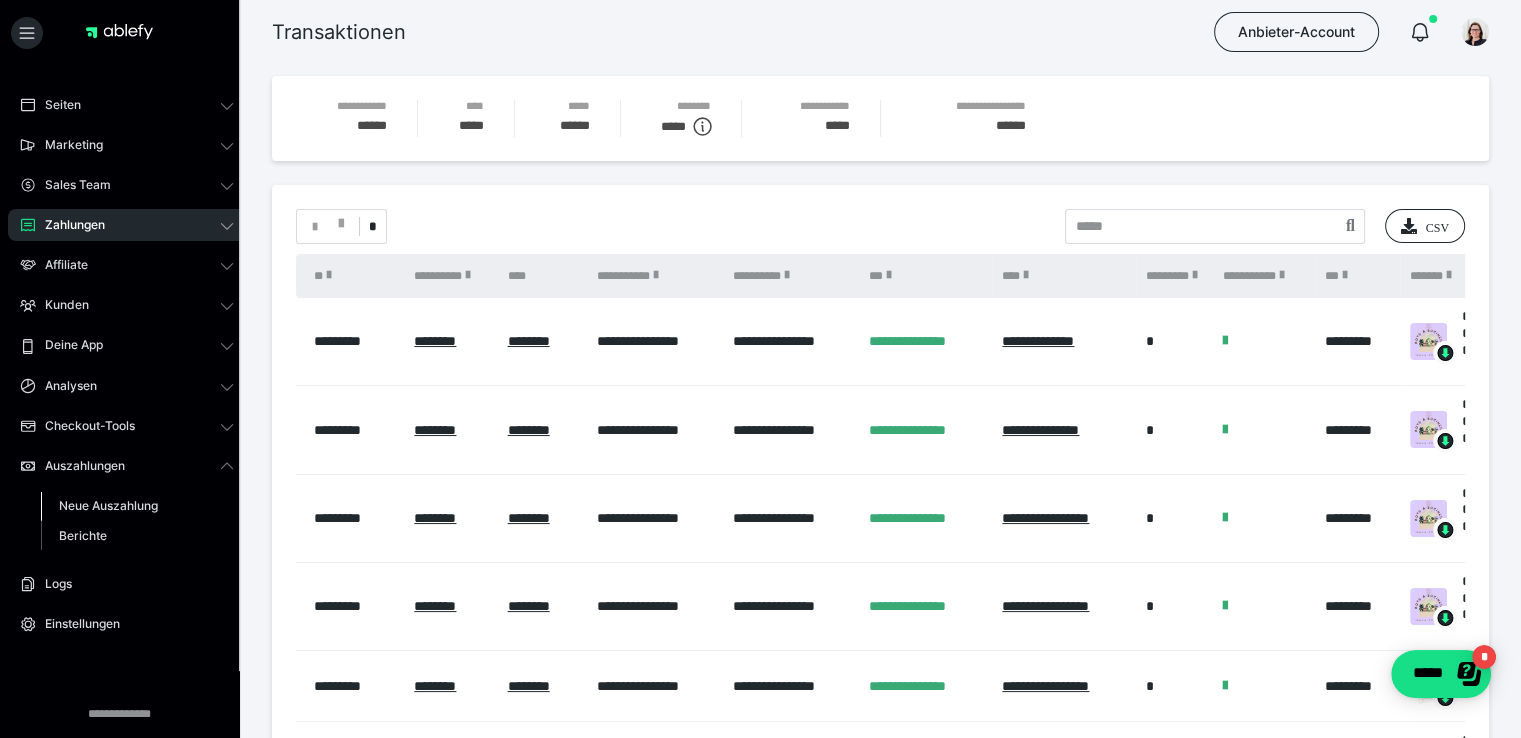 click on "Neue Auszahlung" at bounding box center (108, 505) 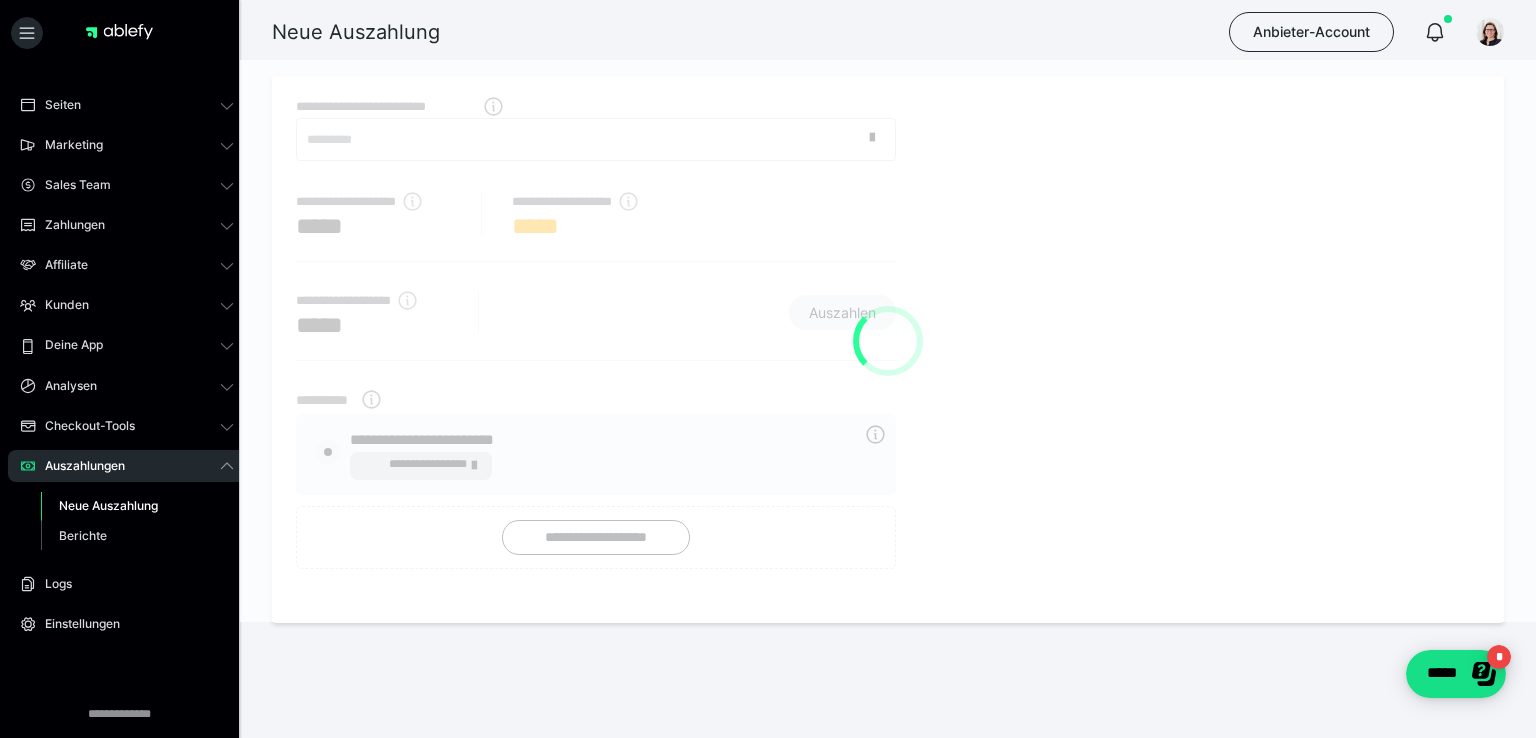 radio on "****" 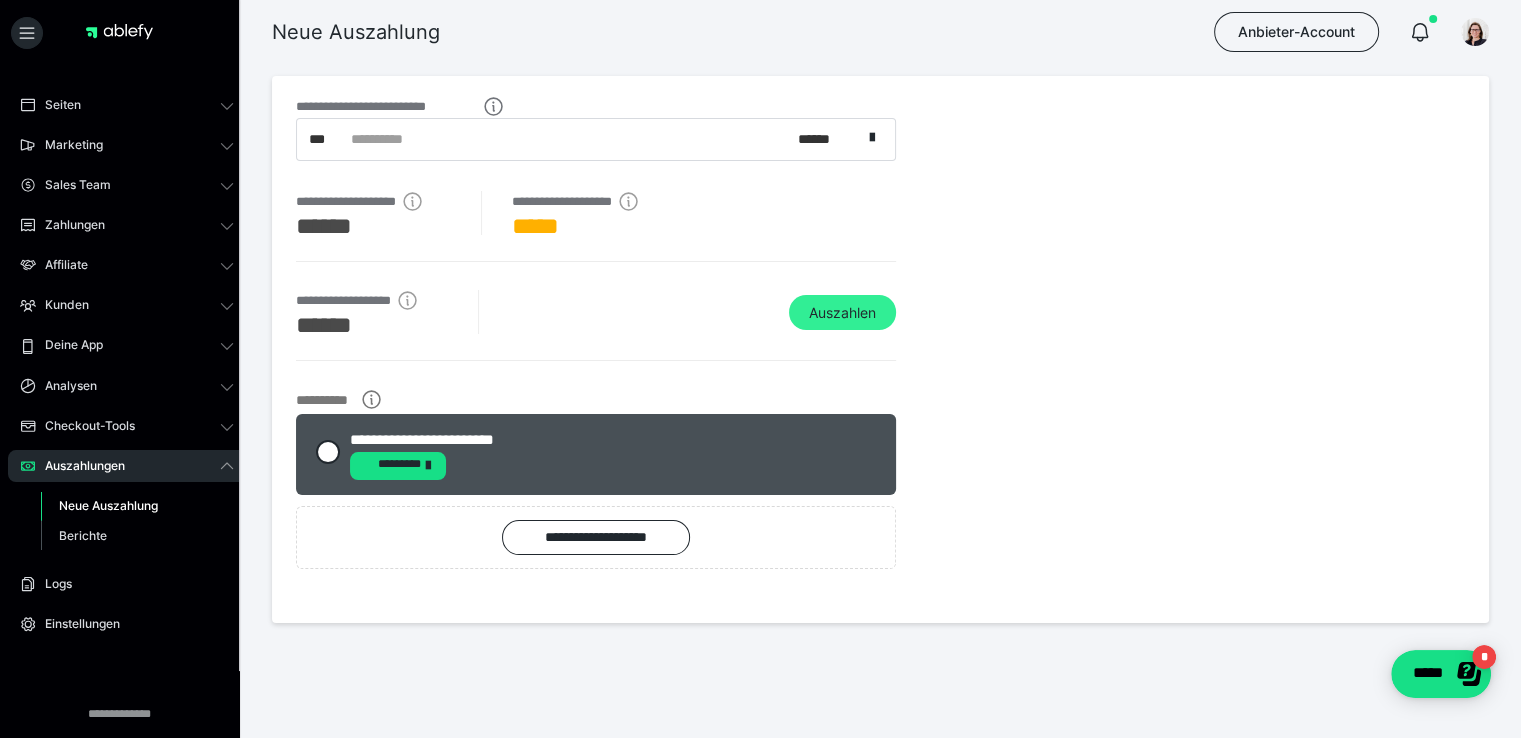 click on "Auszahlen" at bounding box center (842, 313) 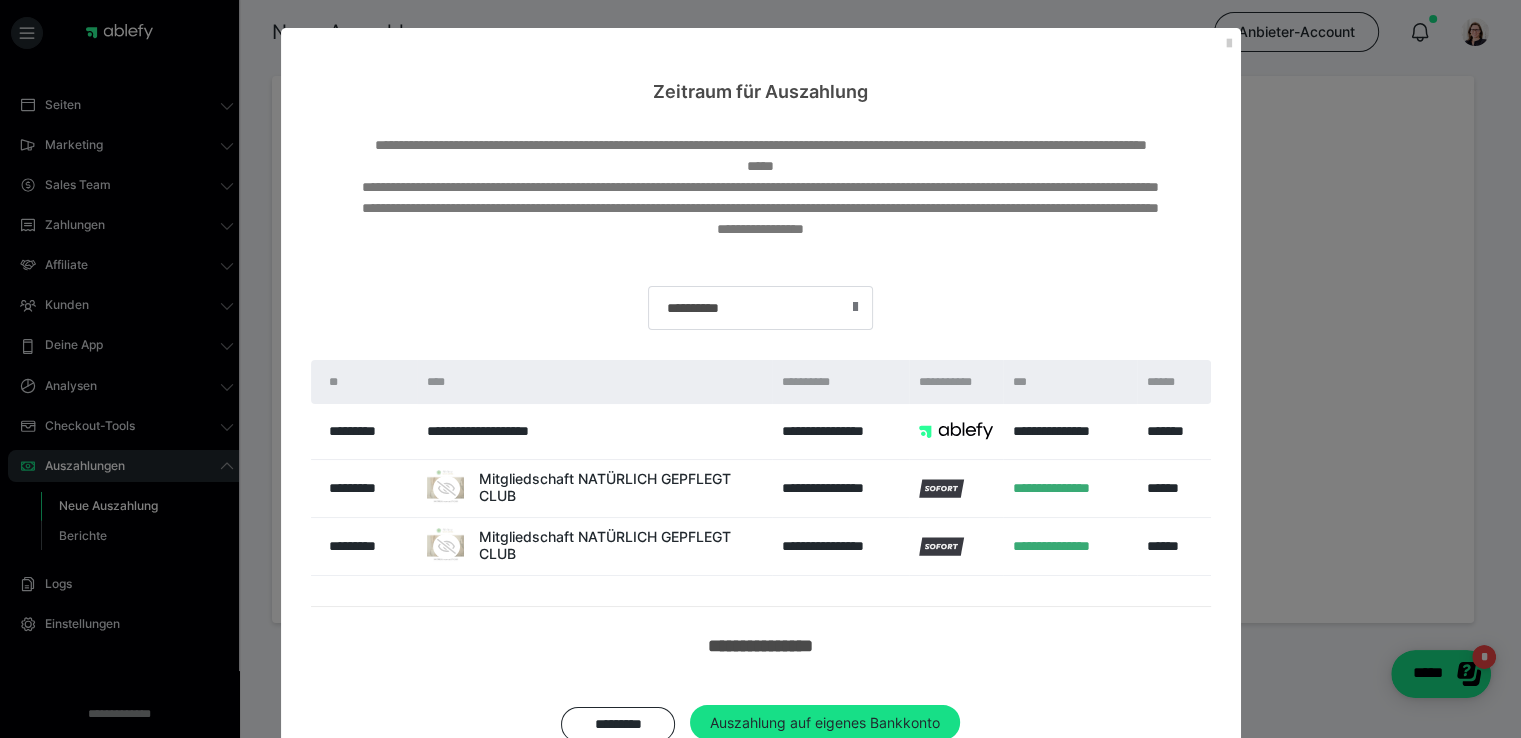 scroll, scrollTop: 60, scrollLeft: 0, axis: vertical 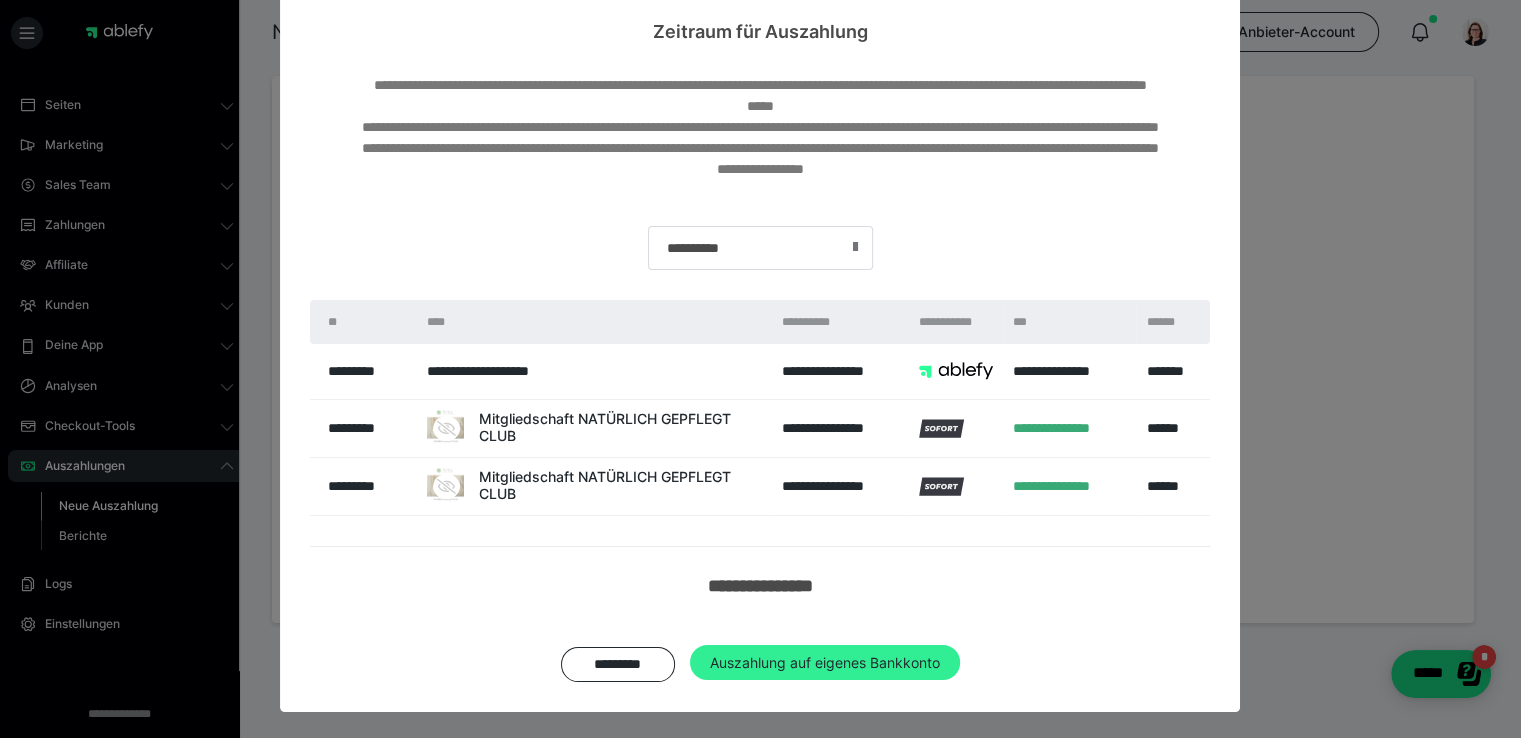 click on "Auszahlung auf eigenes Bankkonto" at bounding box center (825, 663) 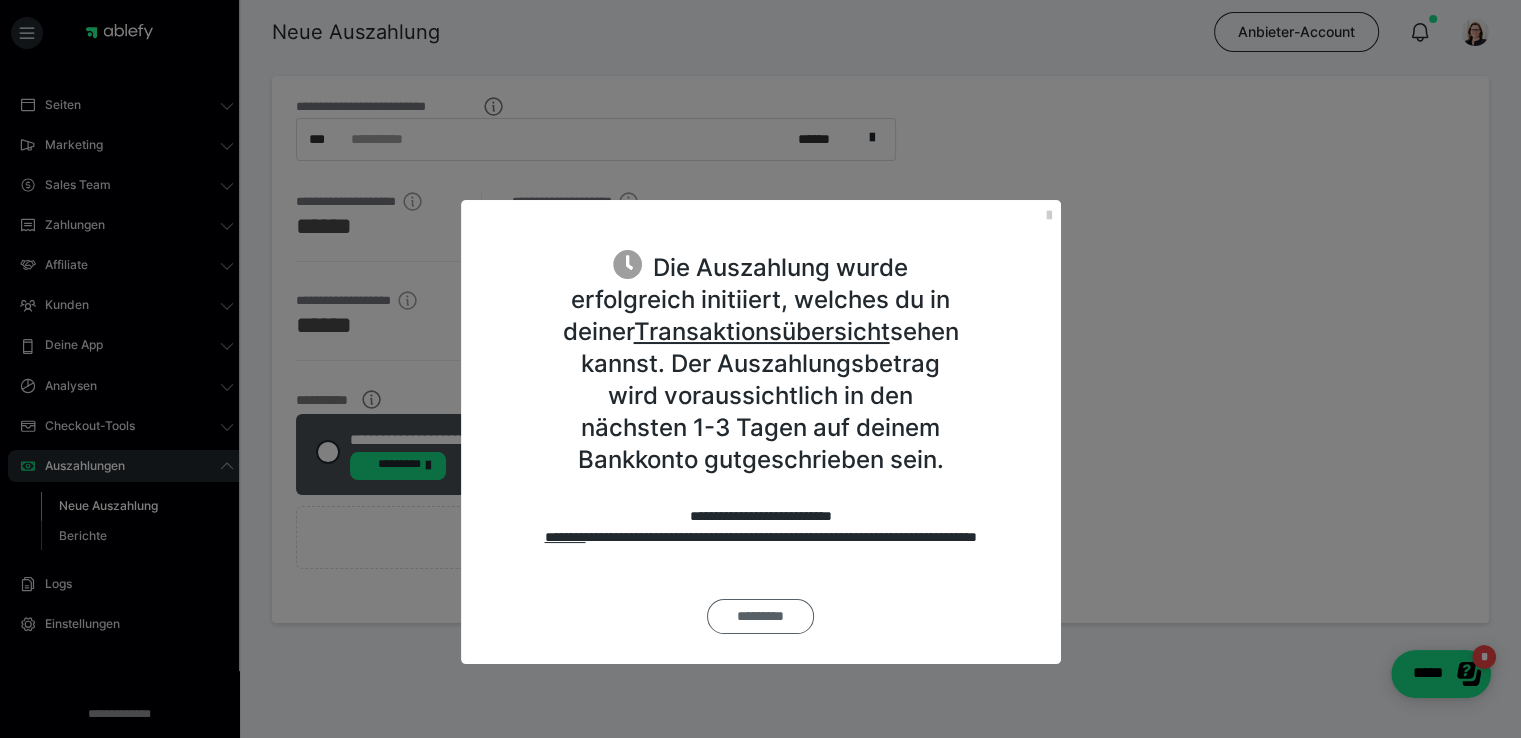 click on "*********" at bounding box center (760, 616) 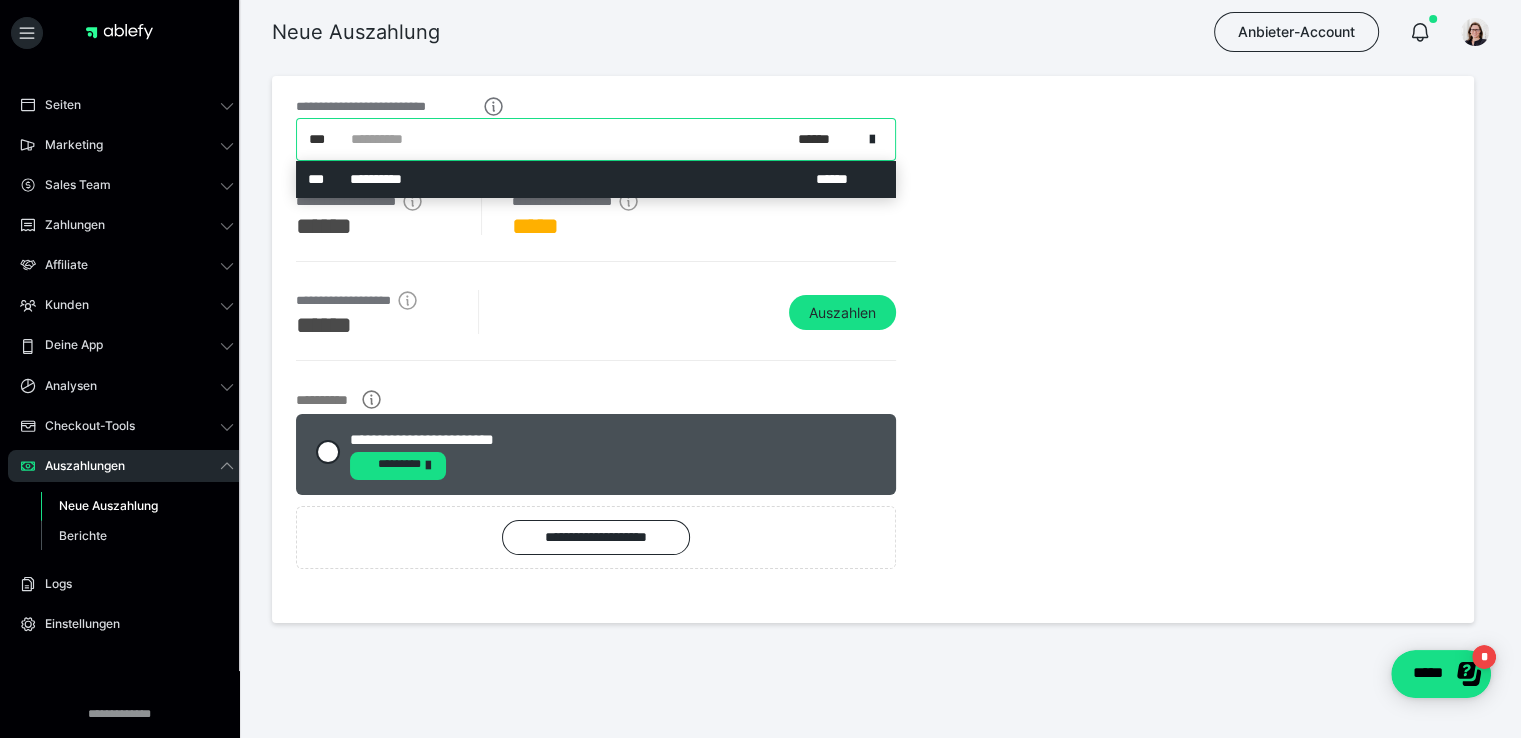 click on "**********" at bounding box center [579, 139] 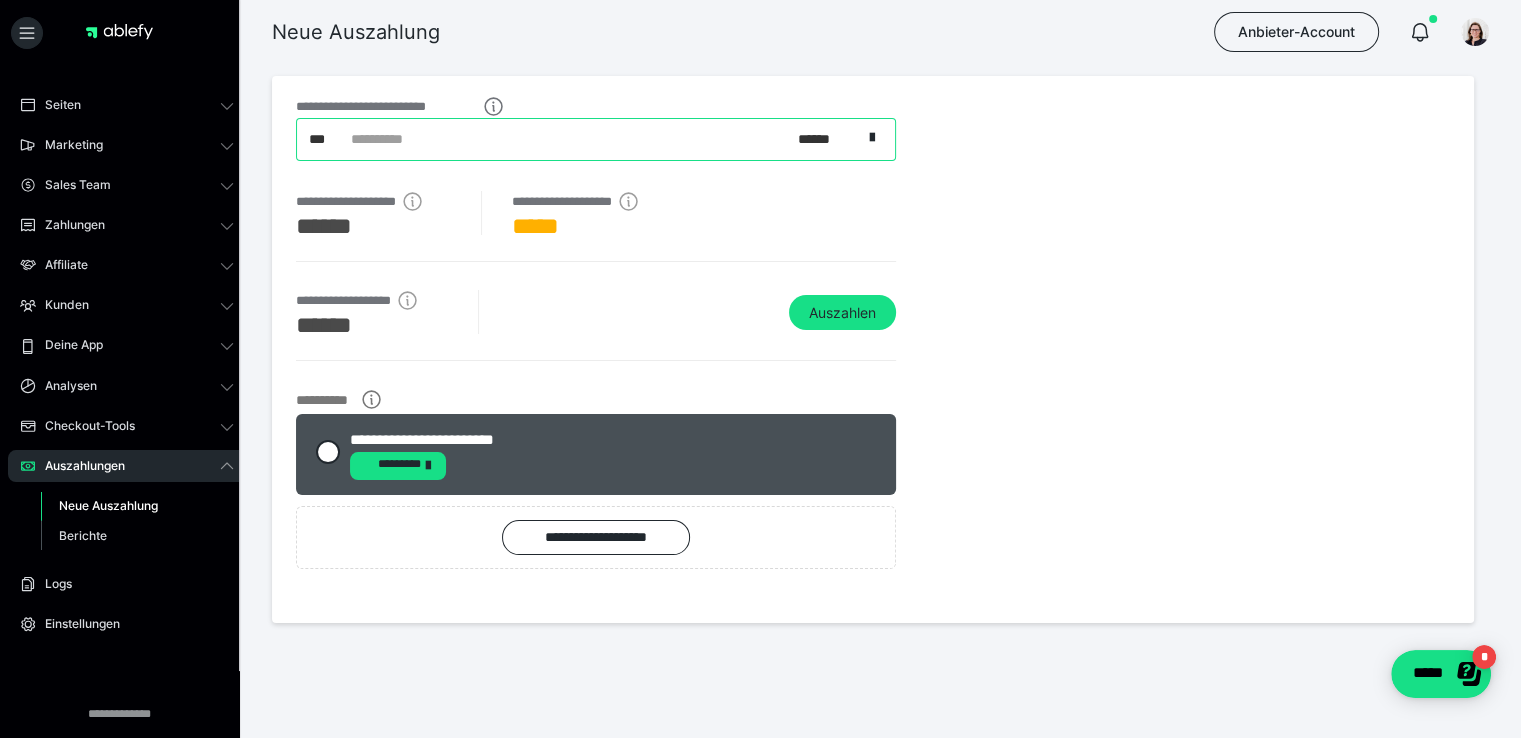 click on "**********" at bounding box center (579, 139) 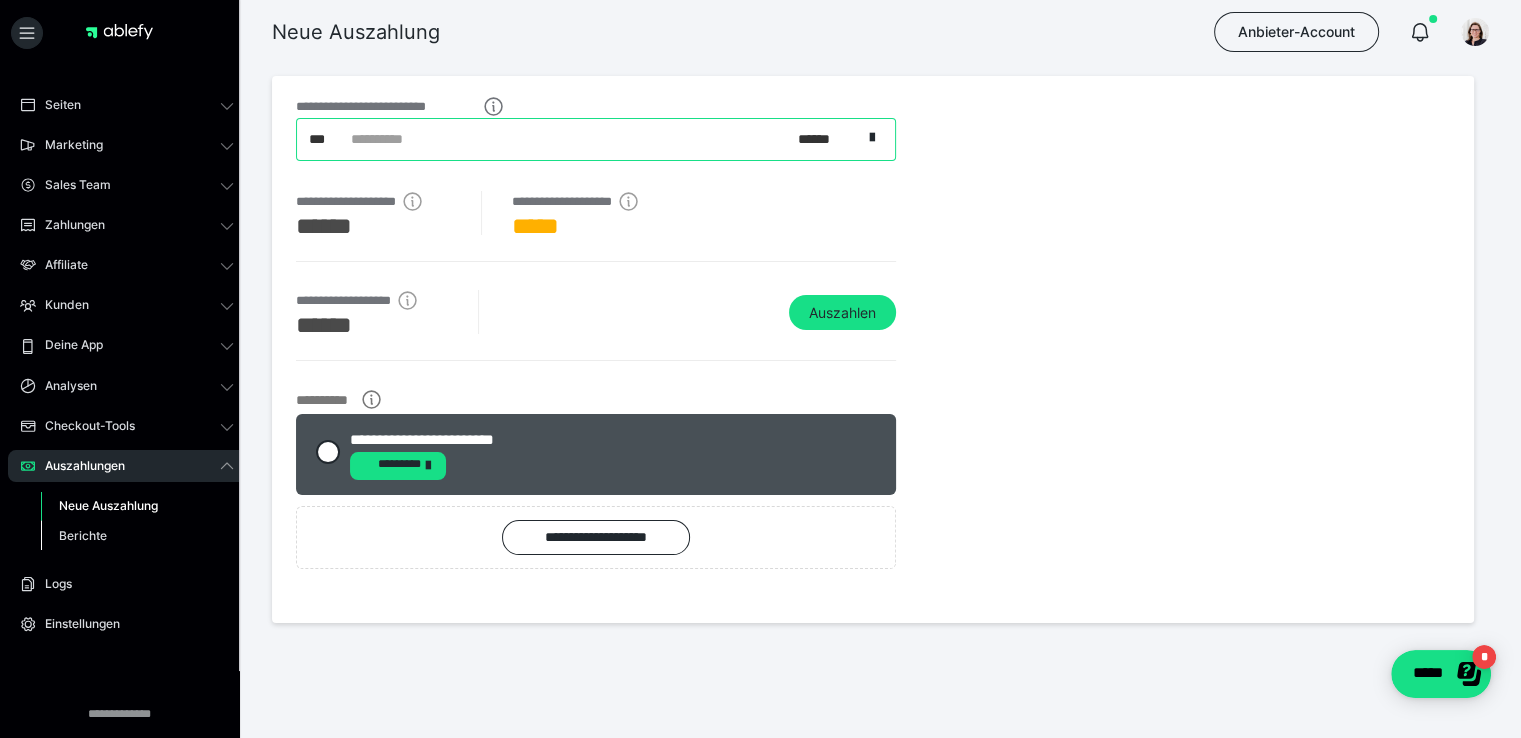 click on "Berichte" at bounding box center (83, 535) 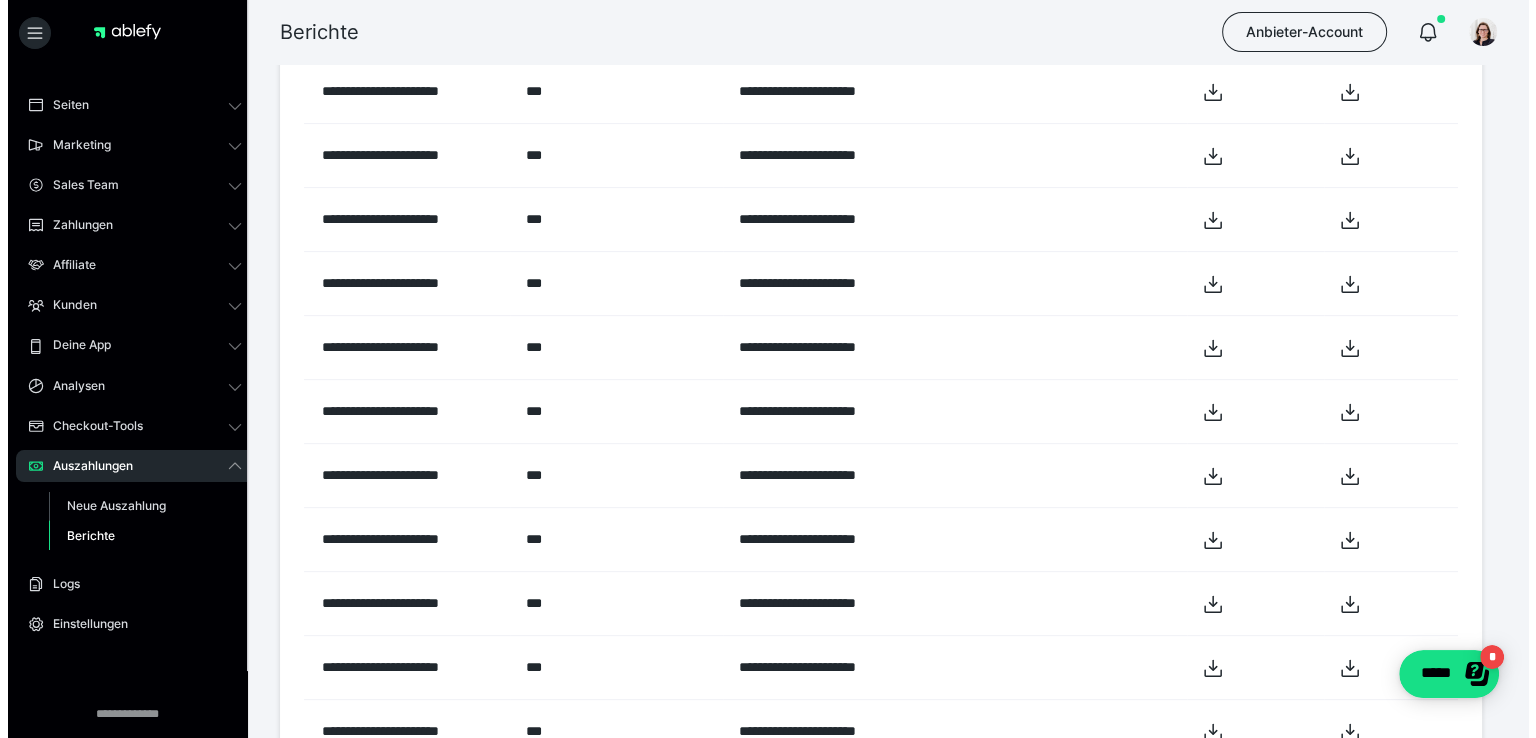 scroll, scrollTop: 0, scrollLeft: 0, axis: both 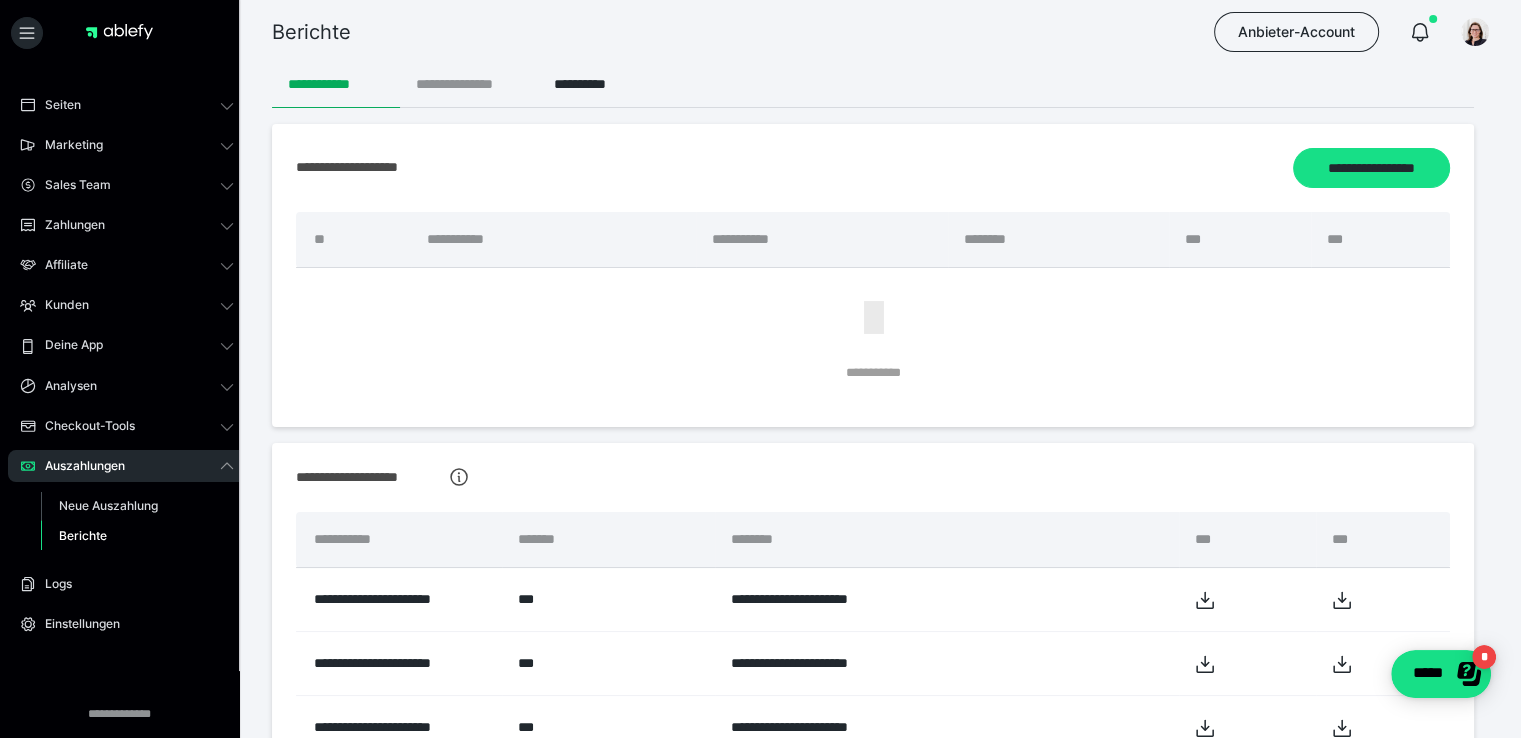 click on "**********" at bounding box center [469, 84] 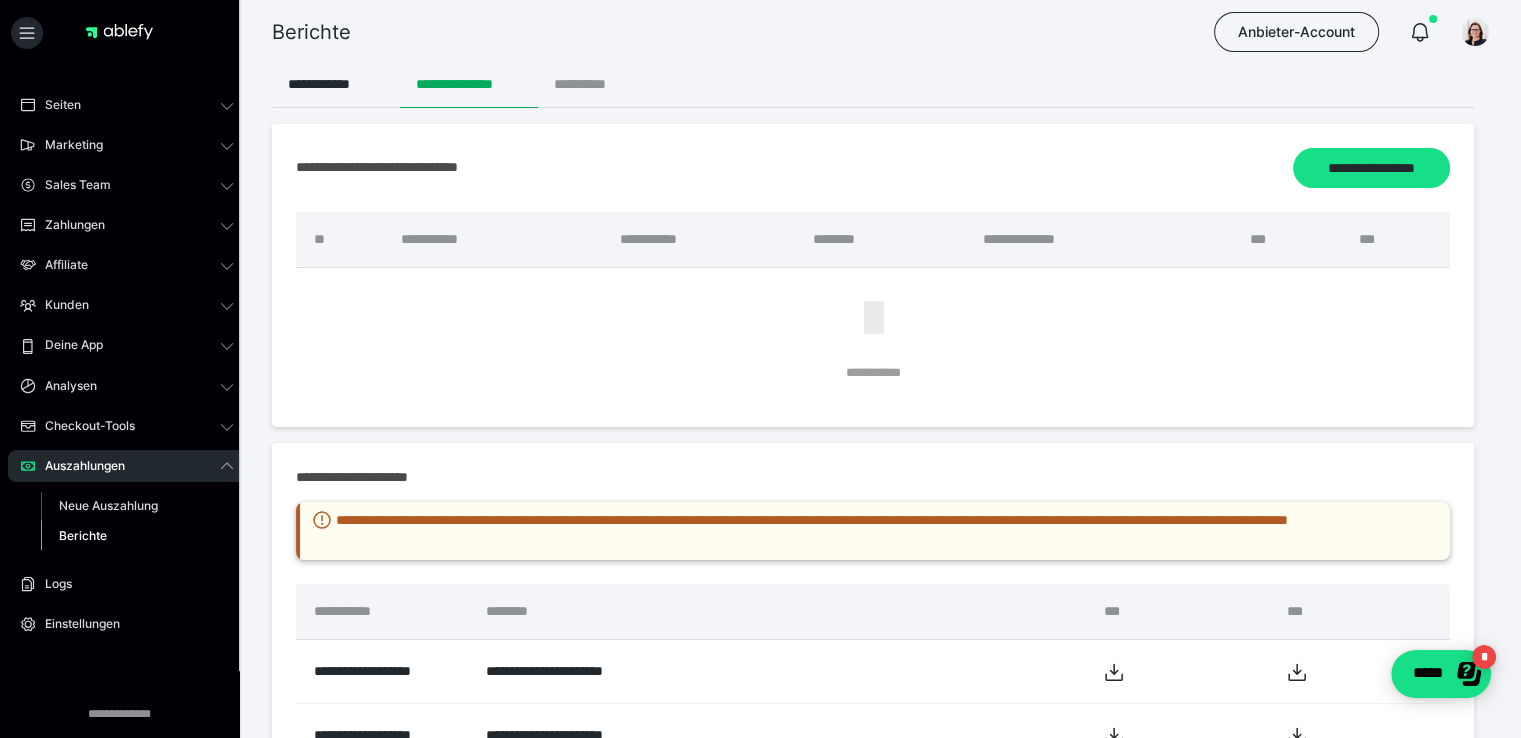 click on "**********" at bounding box center [596, 84] 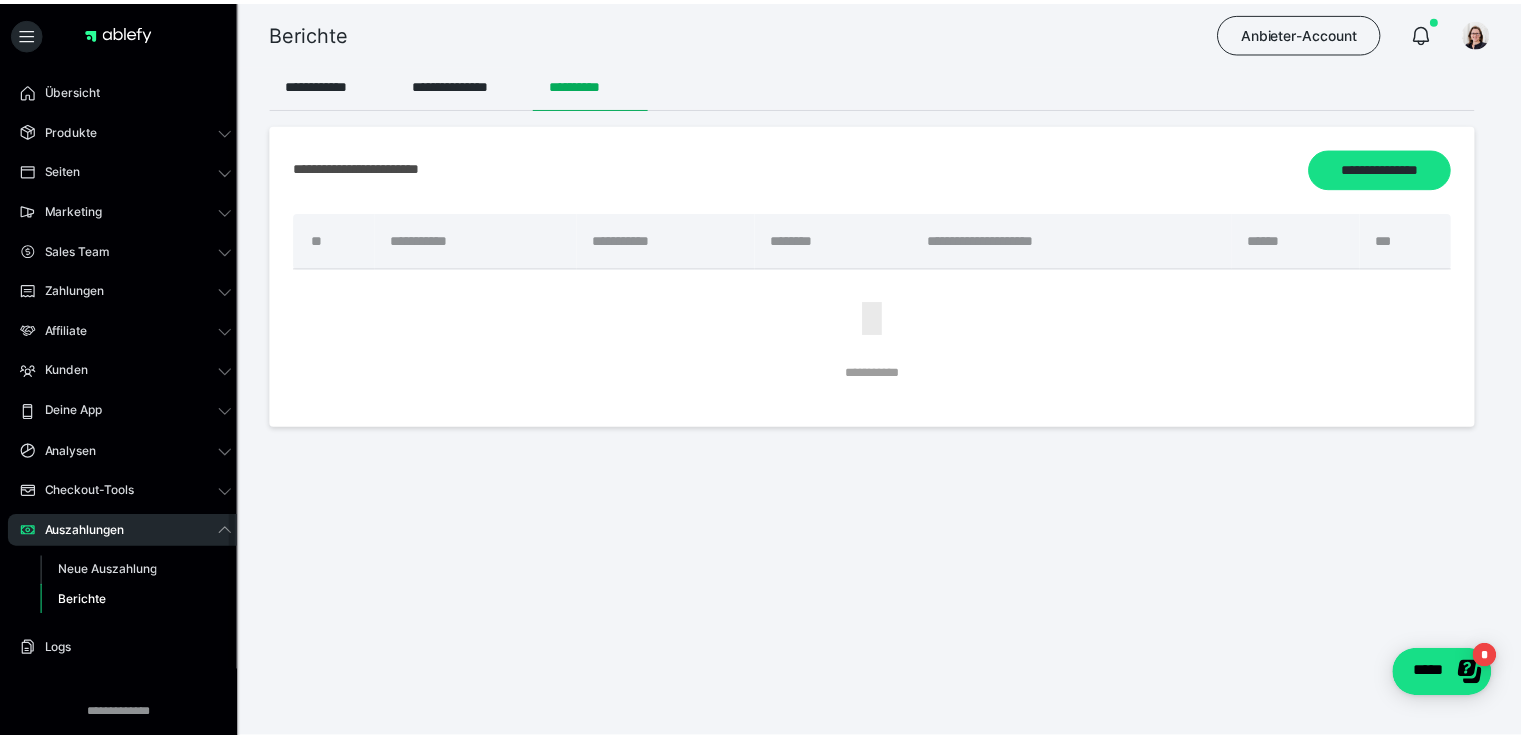 scroll, scrollTop: 80, scrollLeft: 0, axis: vertical 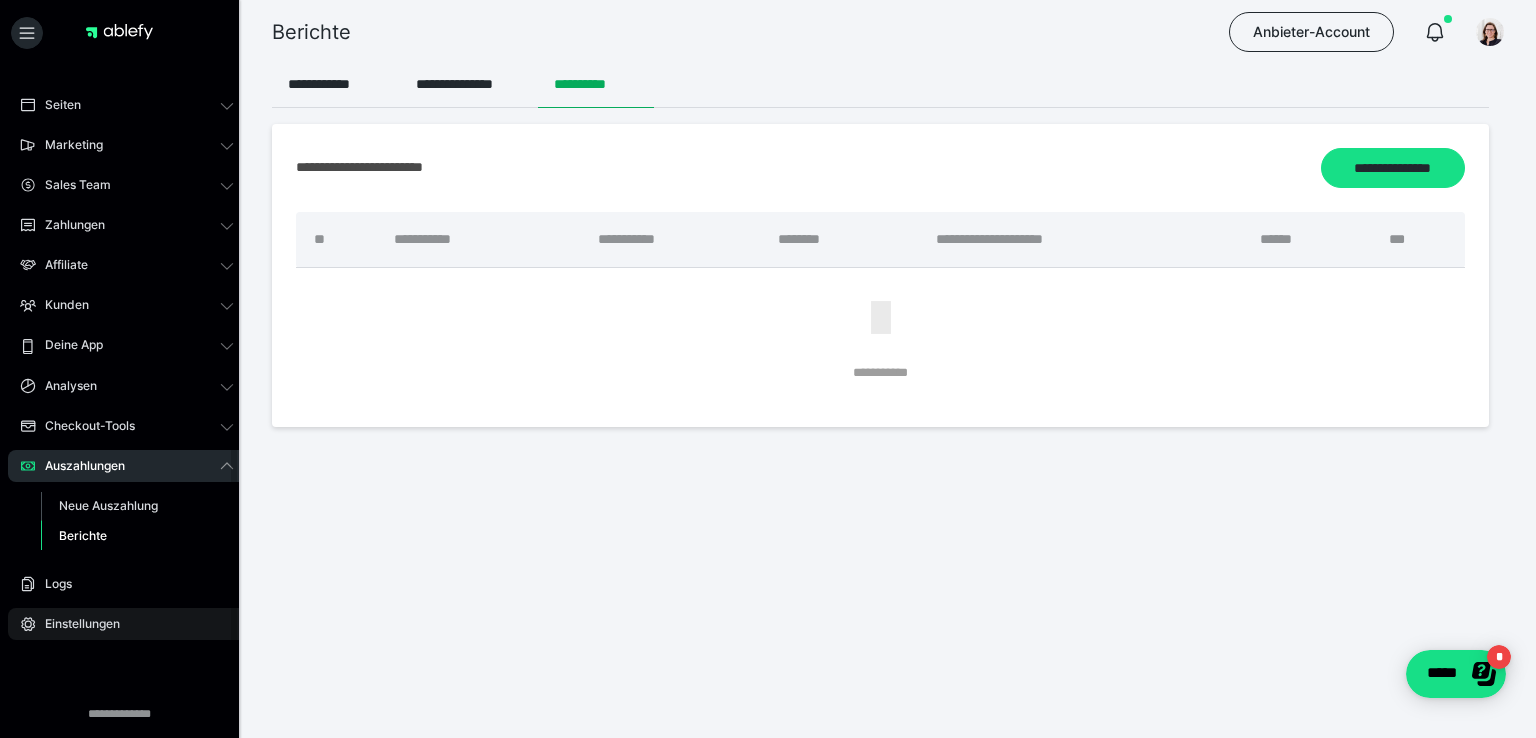 click on "Einstellungen" at bounding box center [75, 624] 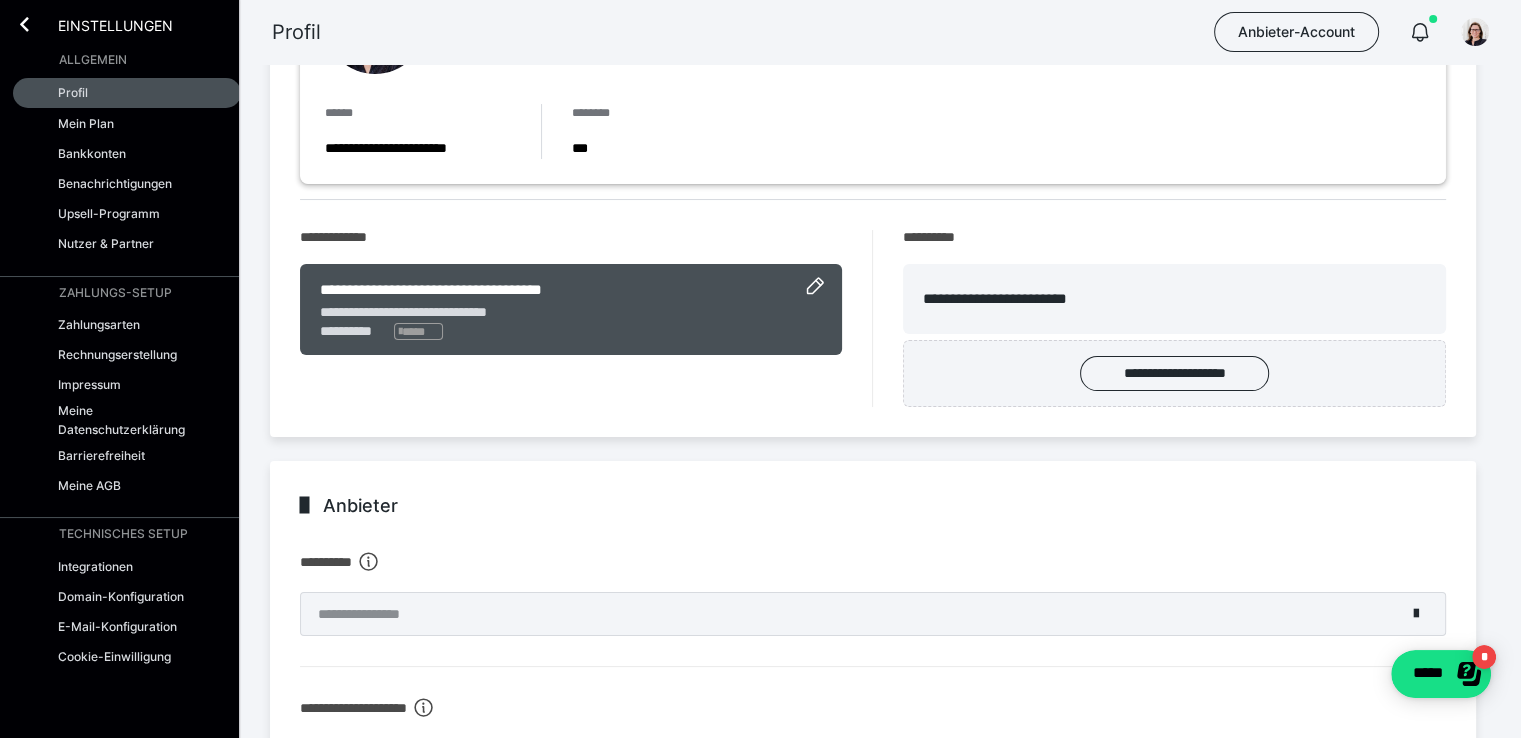 scroll, scrollTop: 48, scrollLeft: 0, axis: vertical 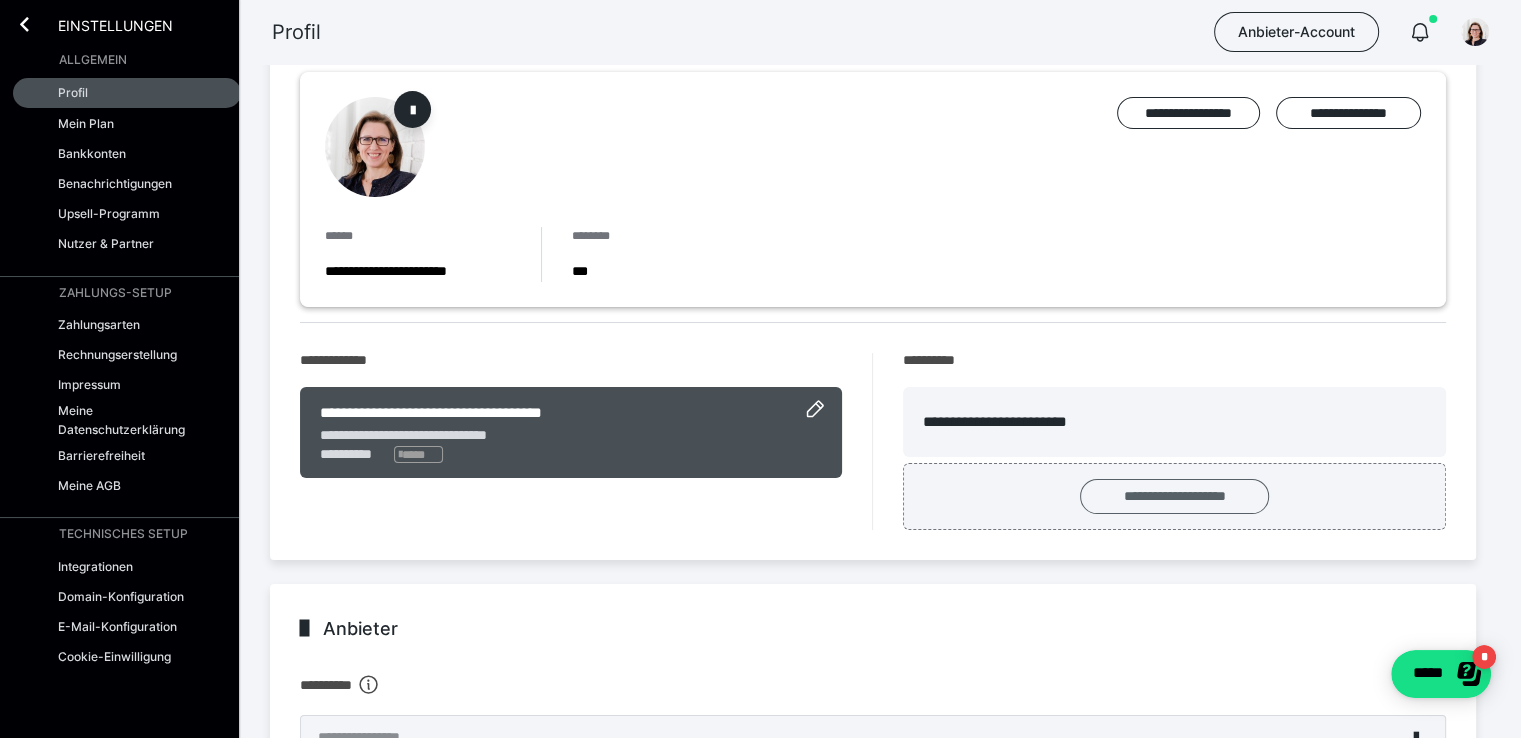 click on "**********" at bounding box center [1174, 496] 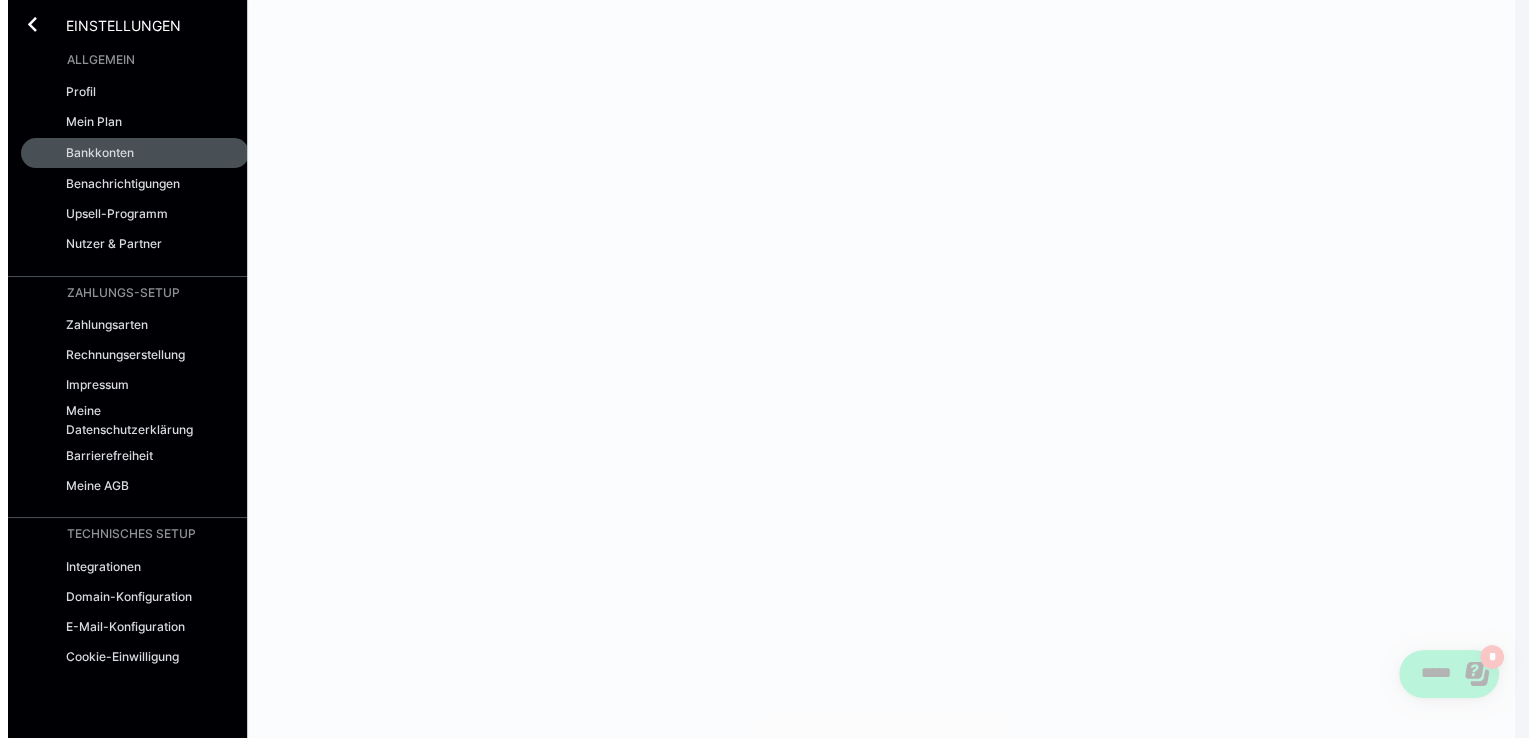 scroll, scrollTop: 0, scrollLeft: 0, axis: both 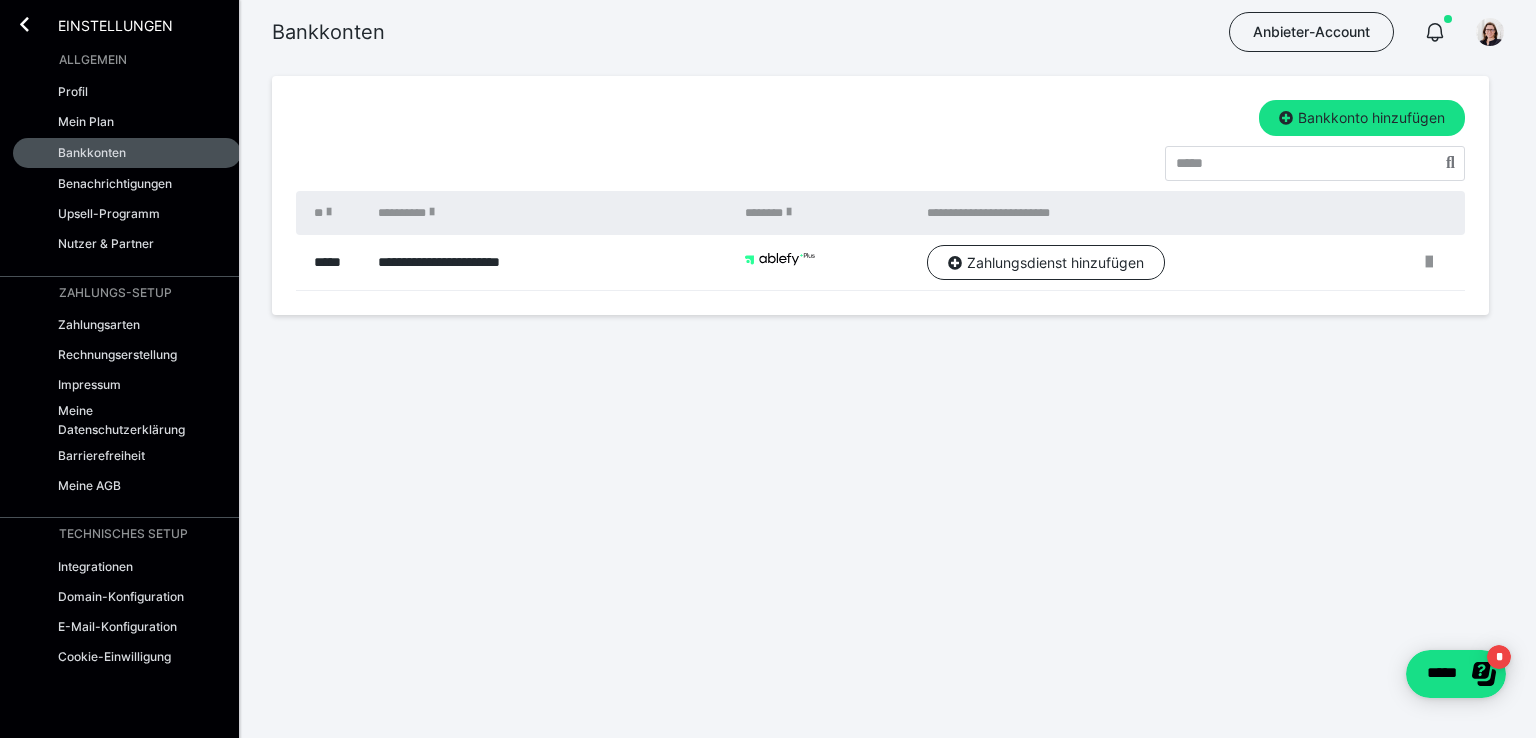 click on "**********" at bounding box center [551, 263] 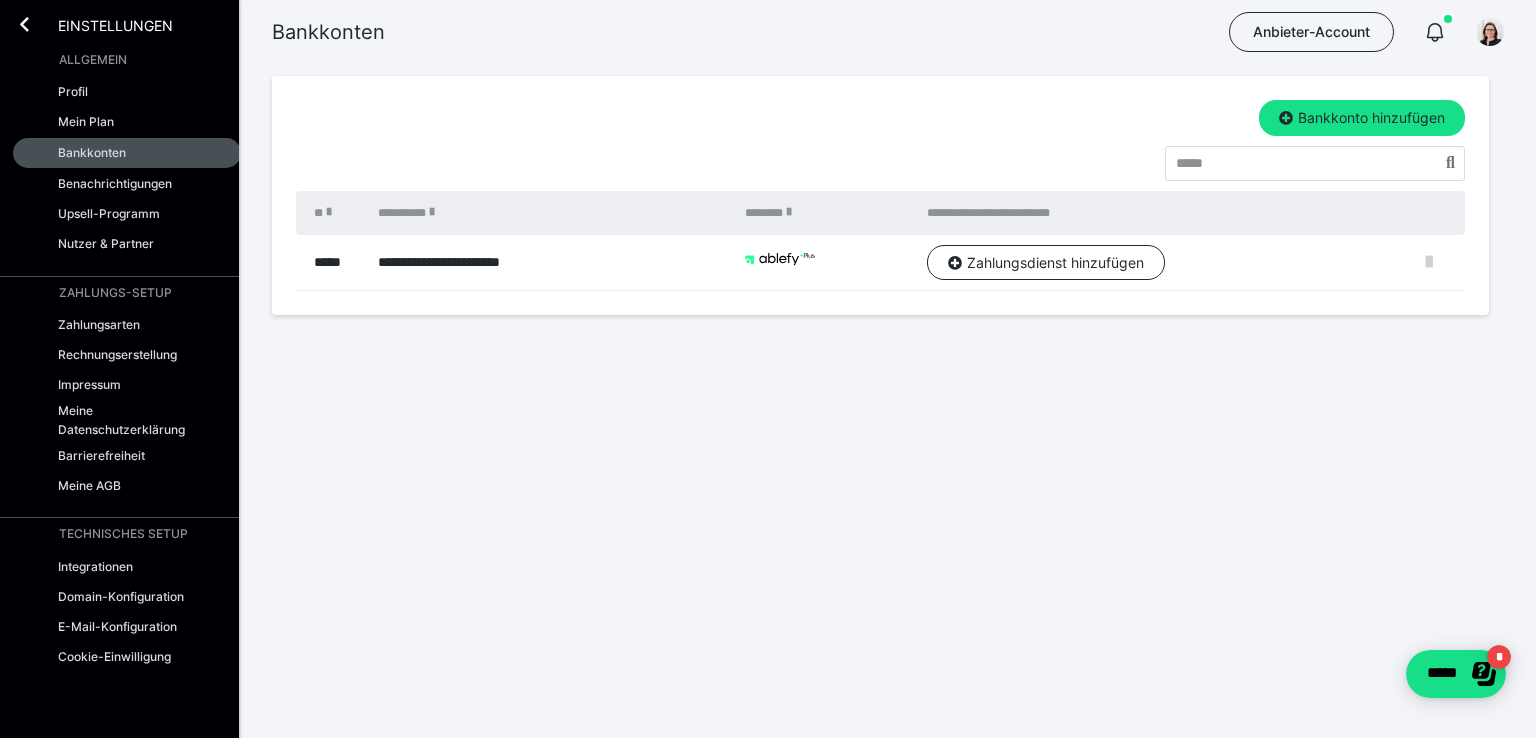 click at bounding box center (1429, 262) 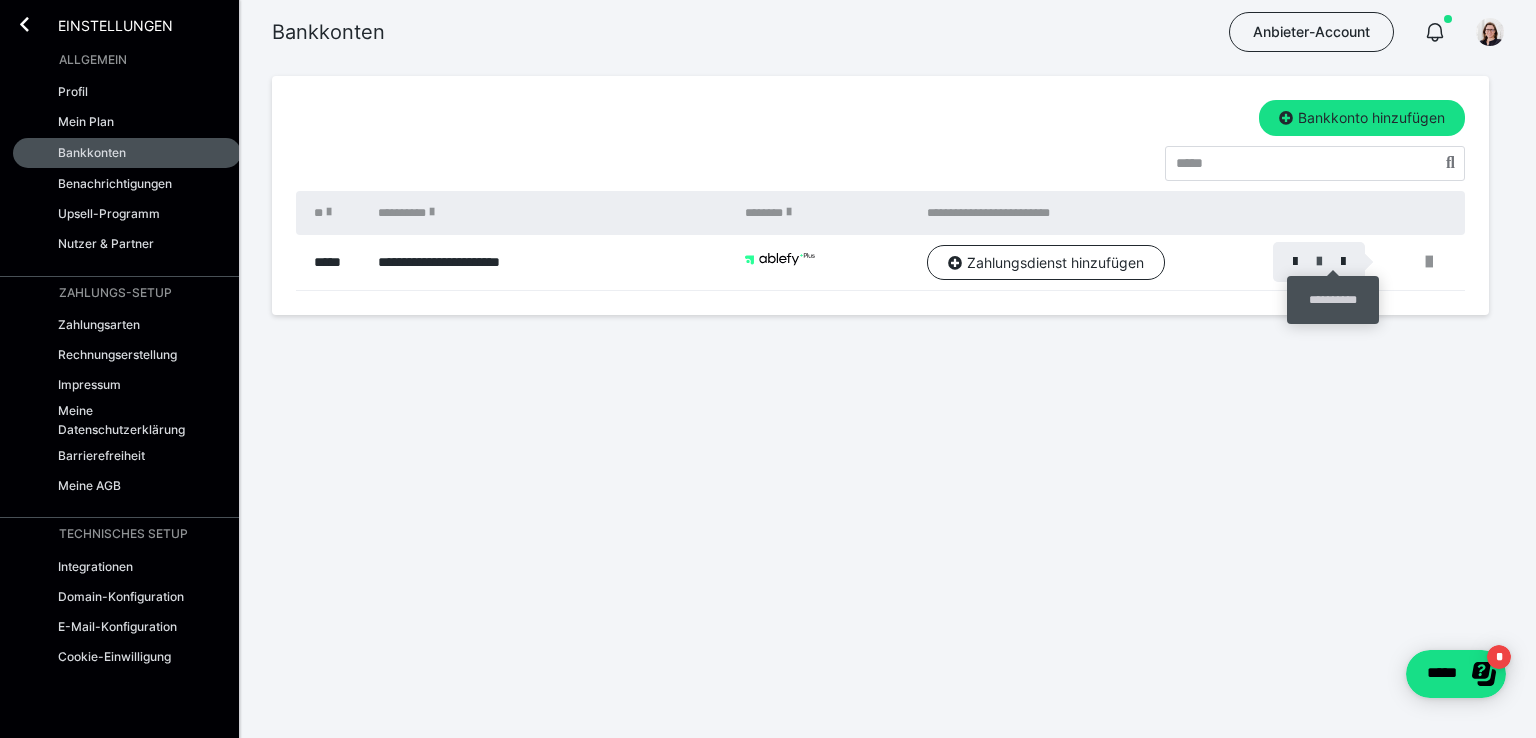 click at bounding box center [1319, 262] 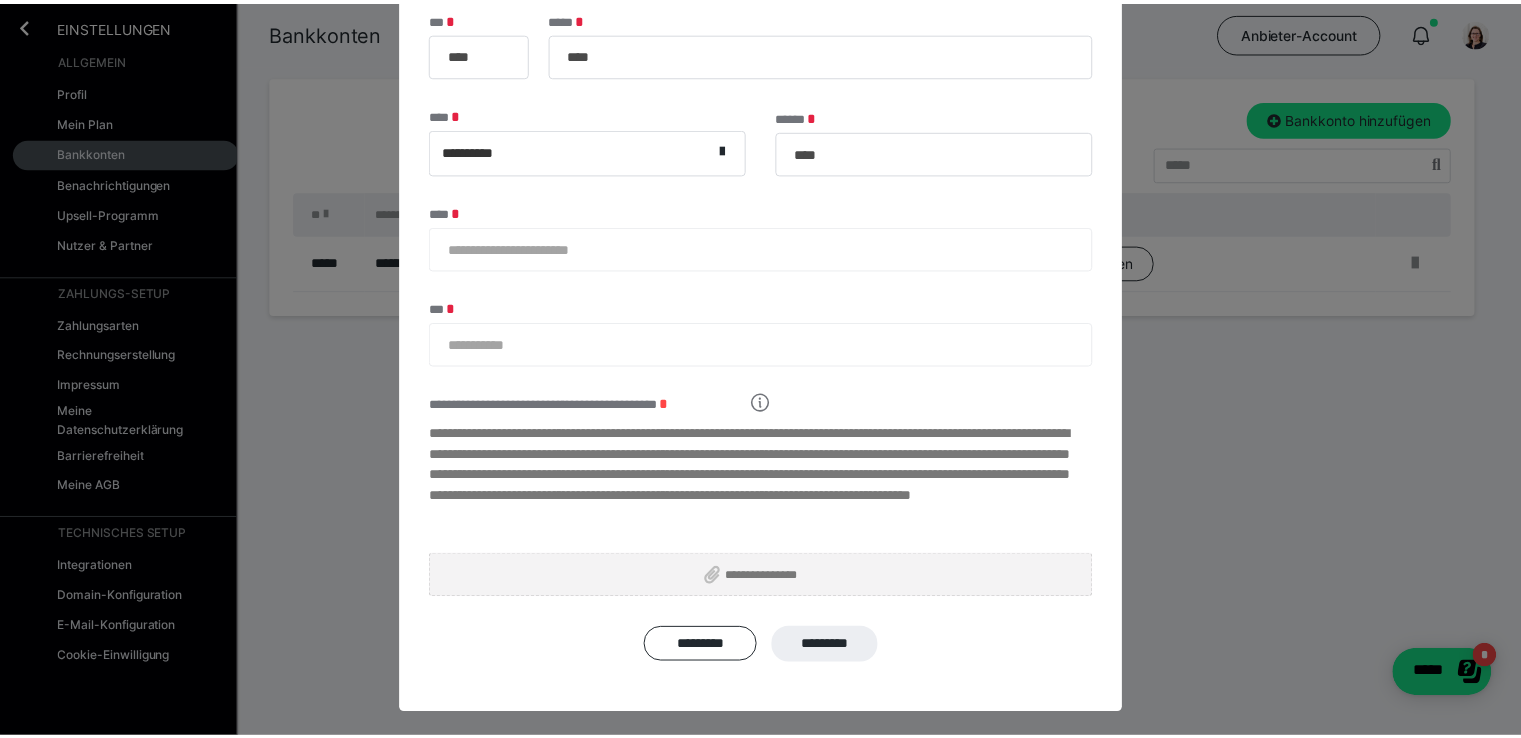 scroll, scrollTop: 298, scrollLeft: 0, axis: vertical 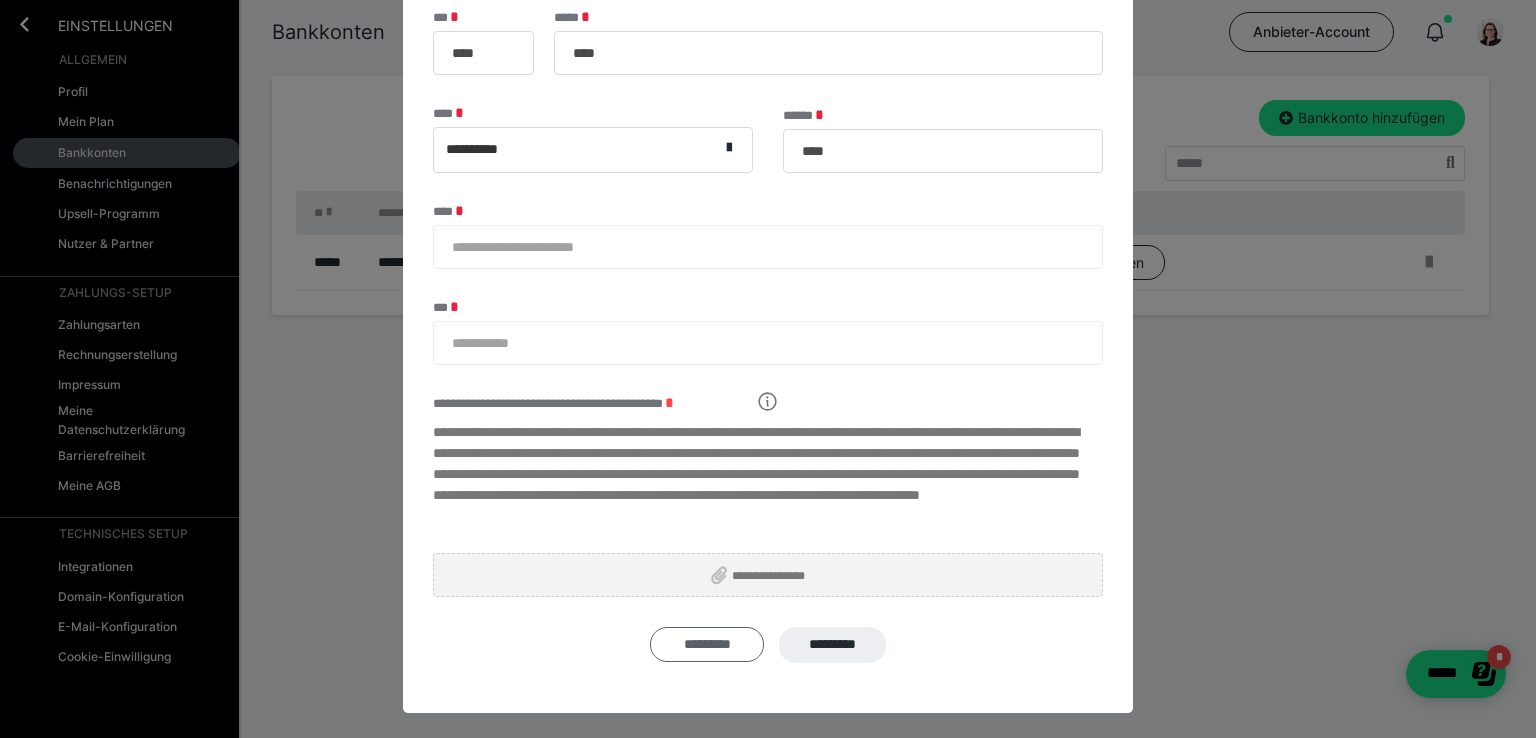 click on "*********" at bounding box center (707, 644) 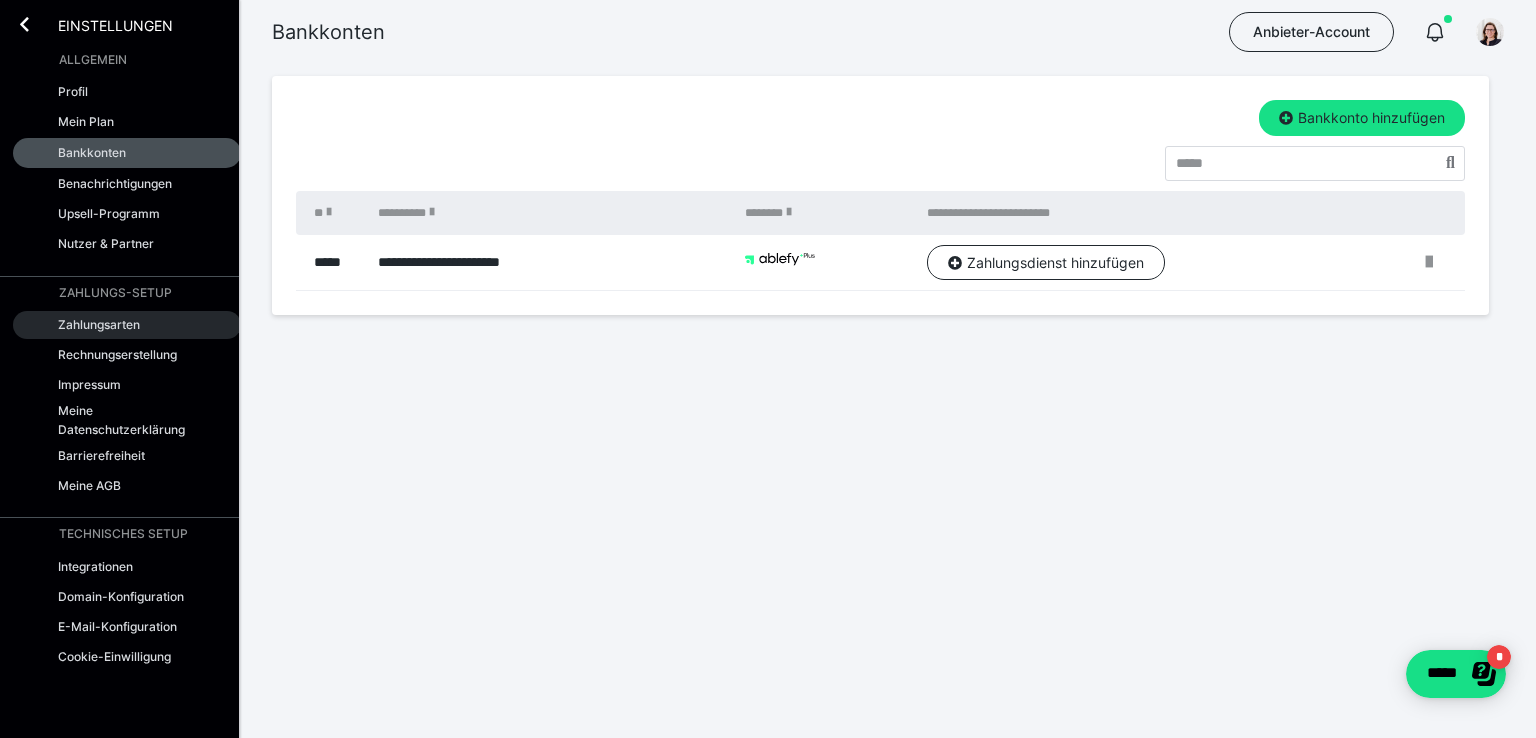click on "Zahlungsarten" at bounding box center (99, 324) 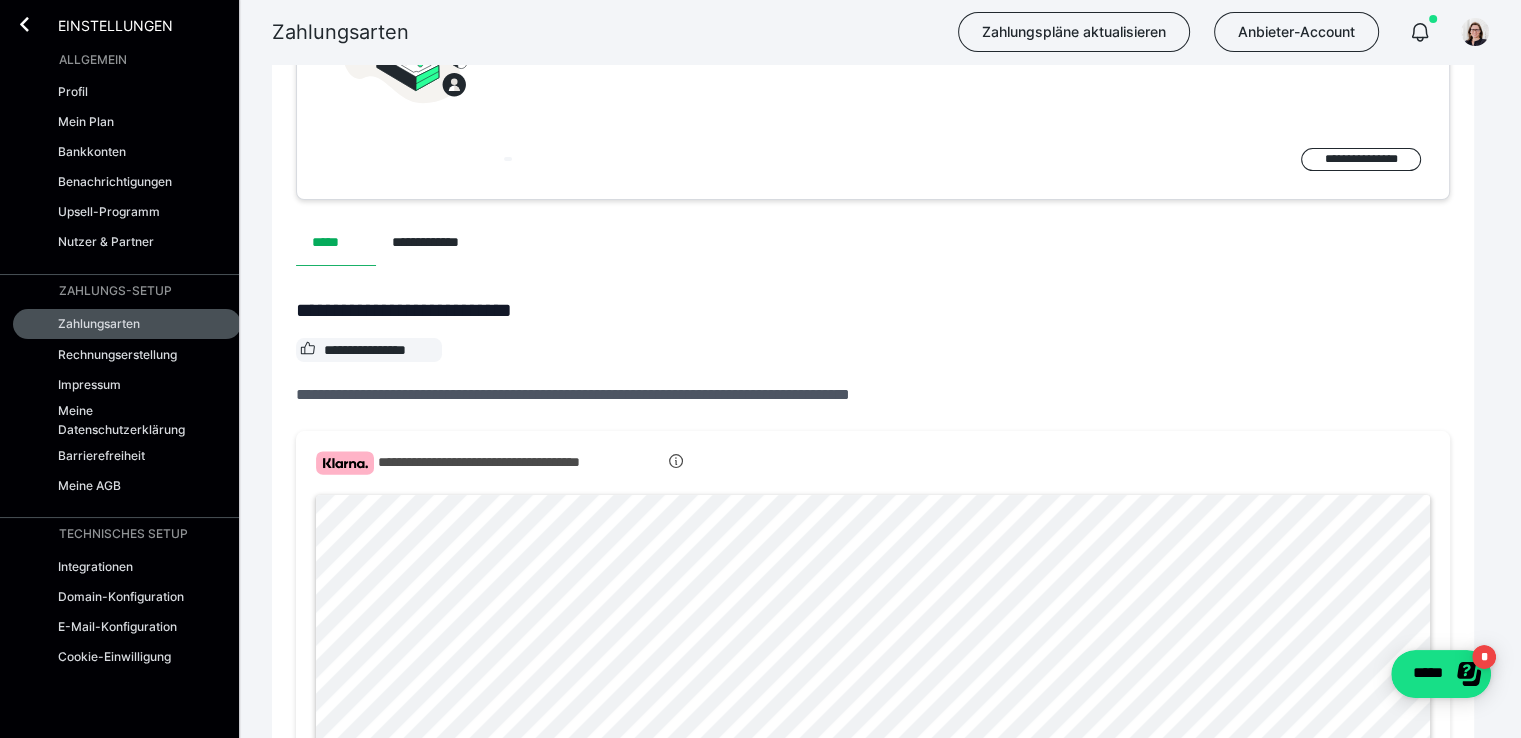 scroll, scrollTop: 400, scrollLeft: 0, axis: vertical 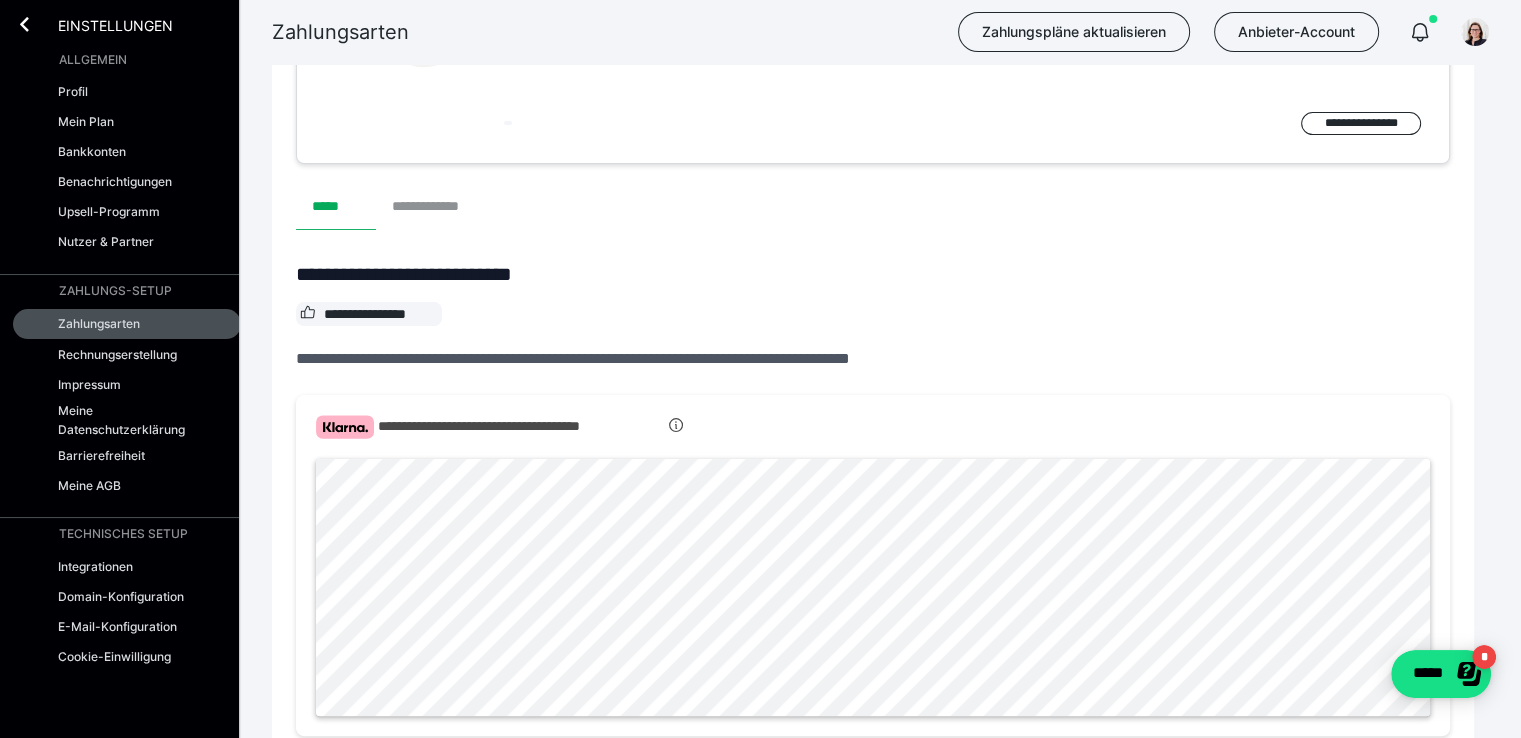click on "**********" at bounding box center (437, 206) 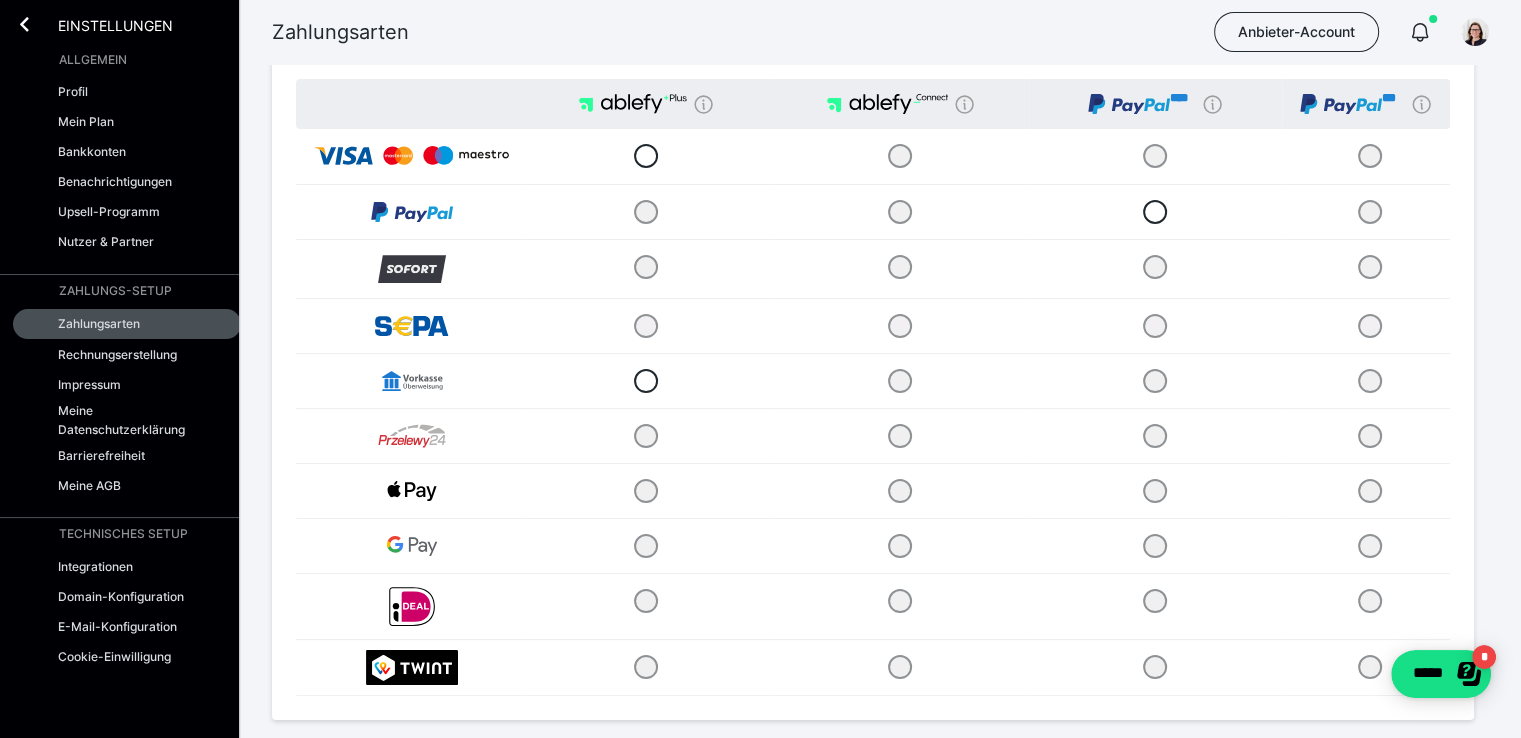 scroll, scrollTop: 0, scrollLeft: 0, axis: both 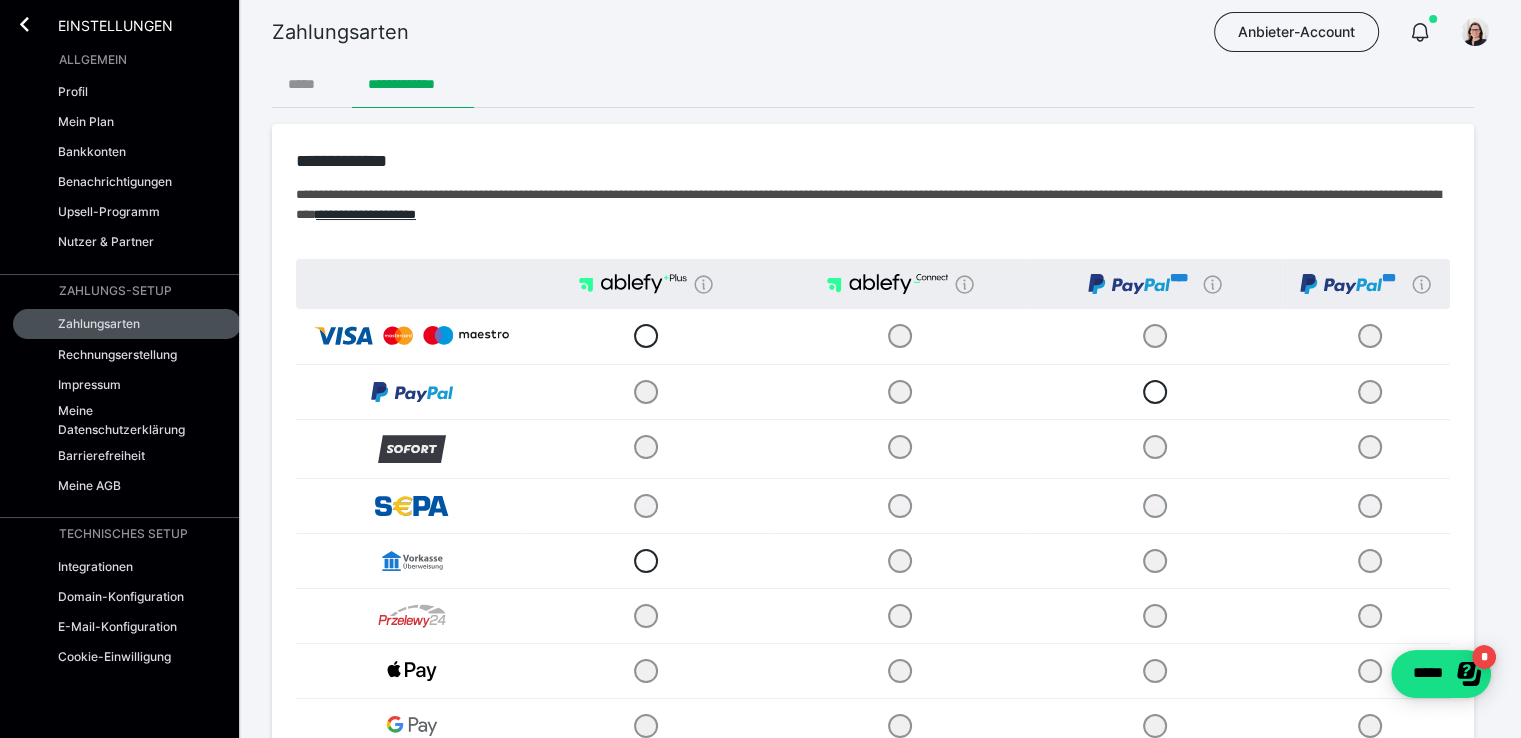 click on "*****" at bounding box center [312, 84] 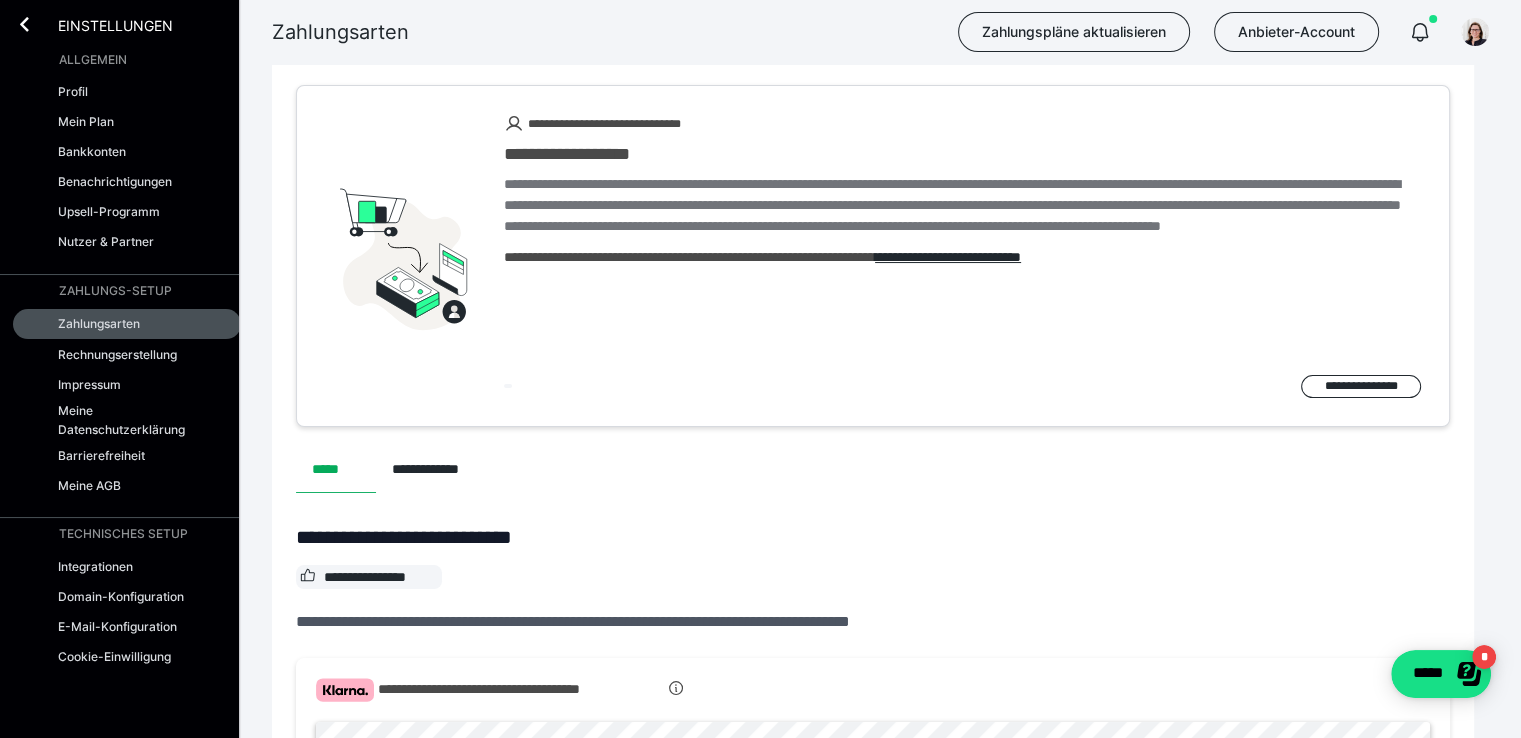 scroll, scrollTop: 105, scrollLeft: 0, axis: vertical 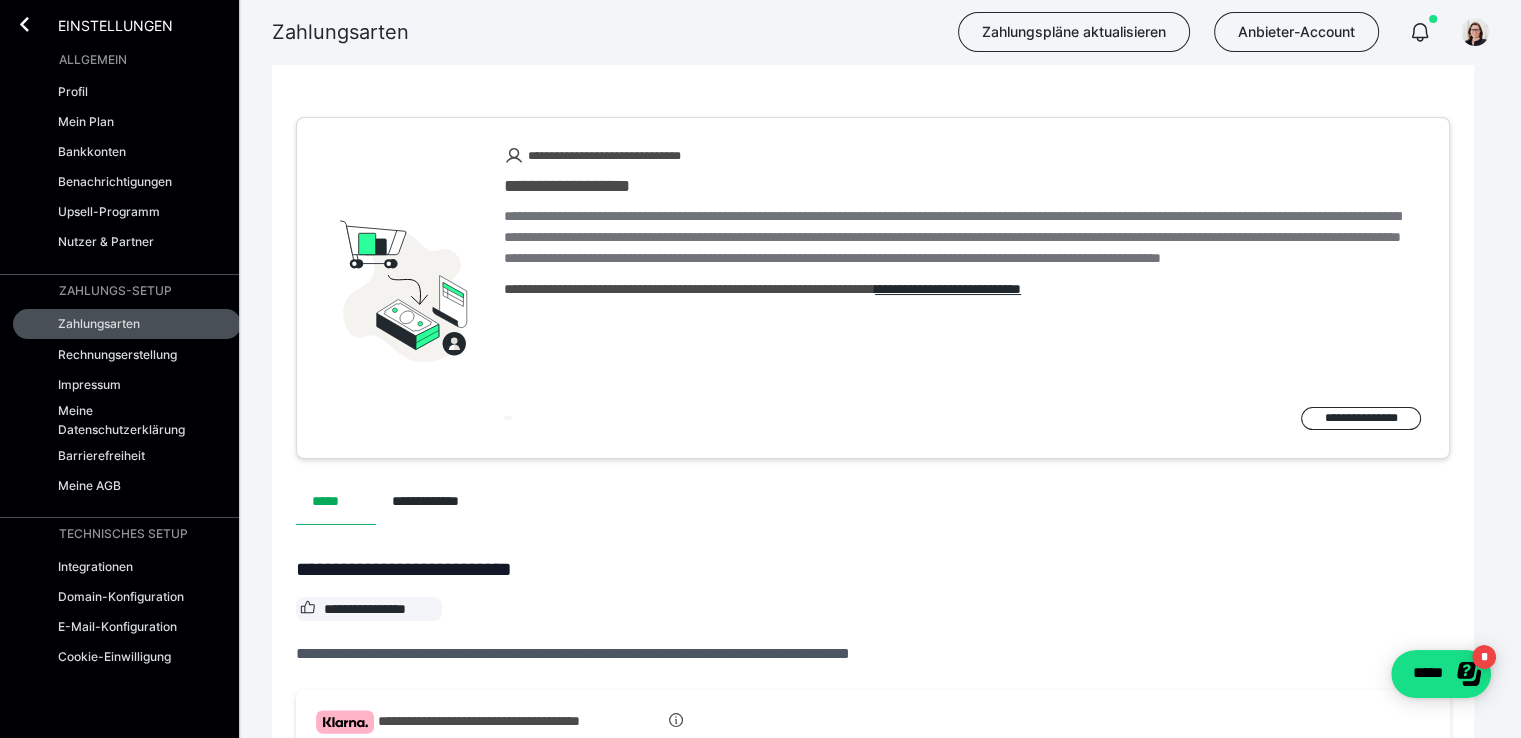 click on "Zahlungsarten Rechnungserstellung  Impressum Meine Datenschutzerklärung Barrierefreiheit Meine AGB" at bounding box center [127, 404] 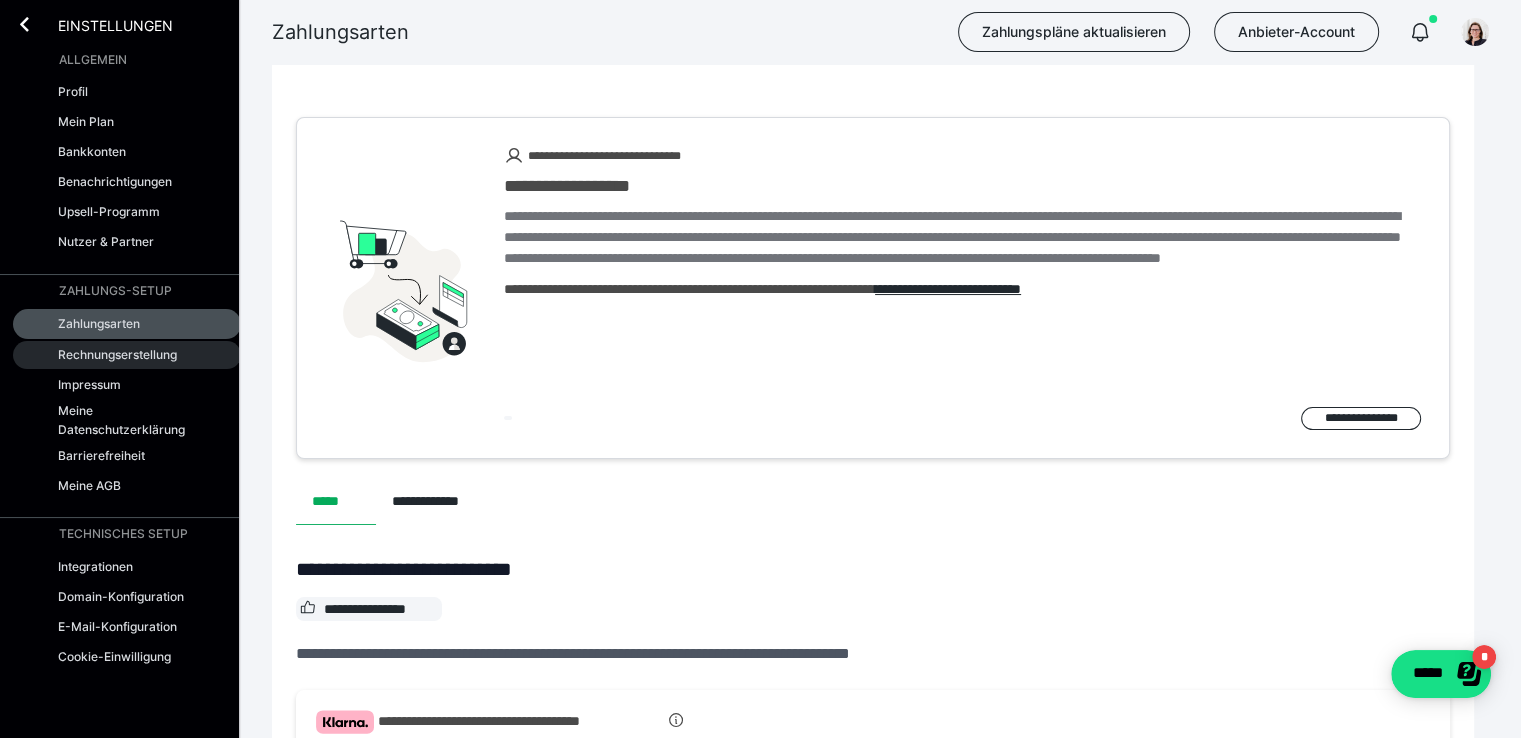 click on "Rechnungserstellung" at bounding box center (117, 354) 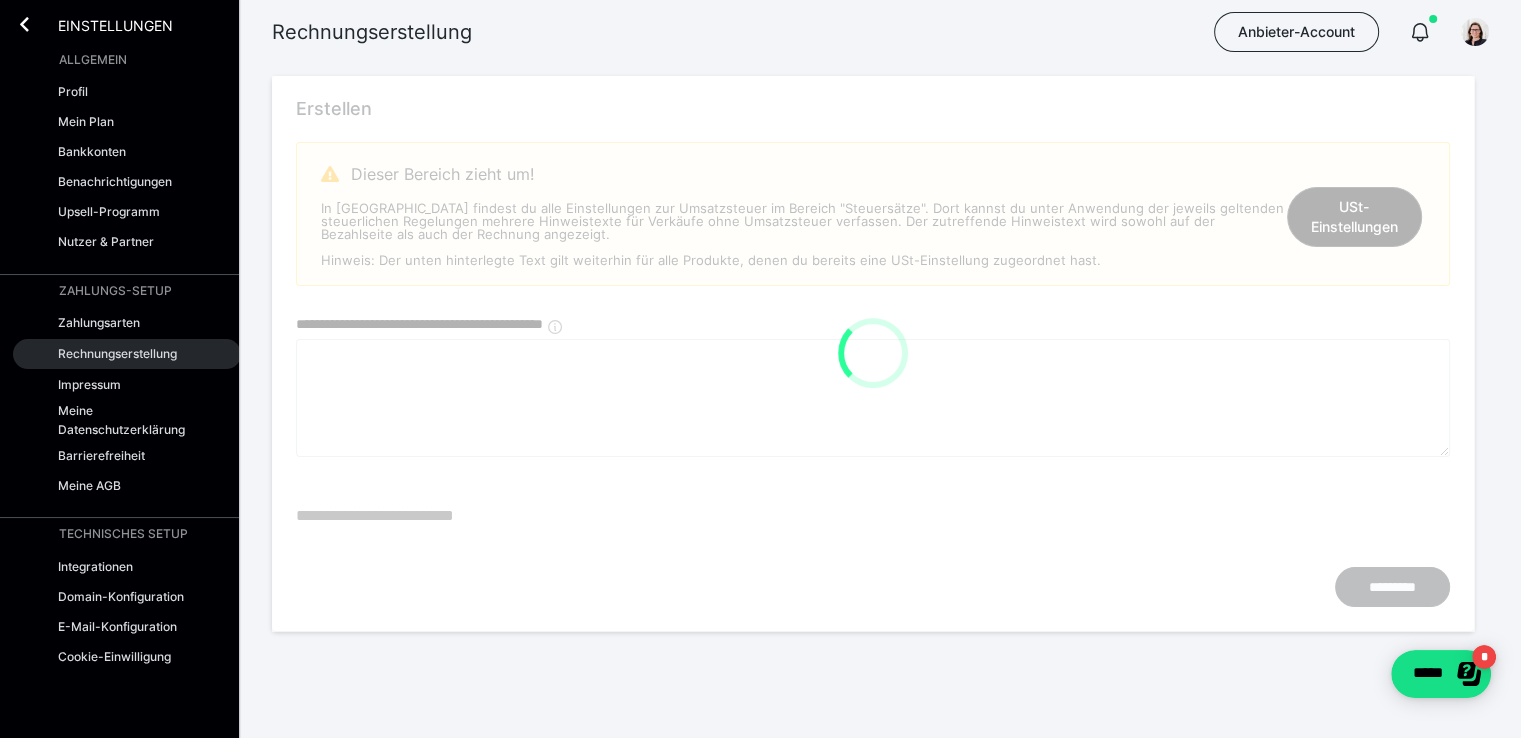 type on "**********" 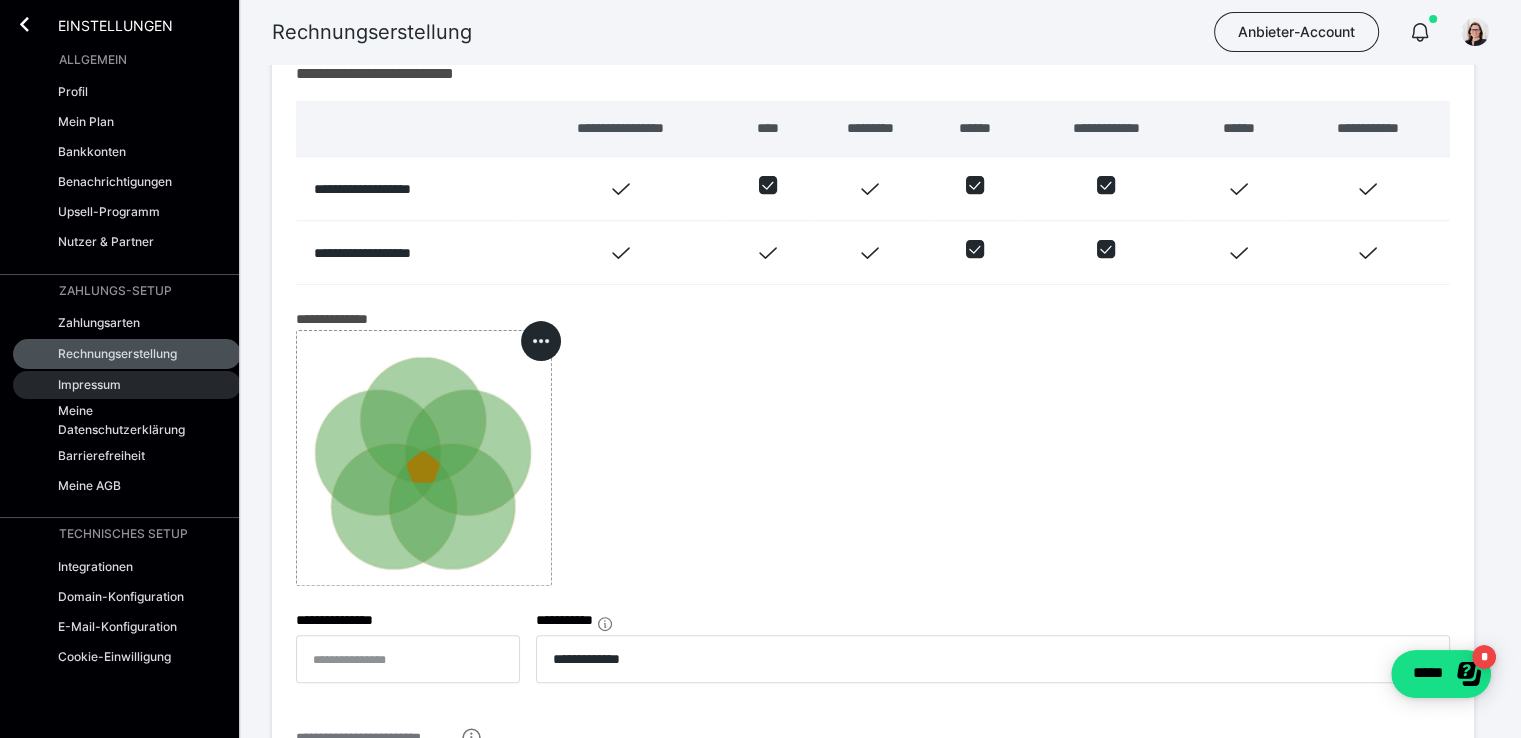 scroll, scrollTop: 469, scrollLeft: 0, axis: vertical 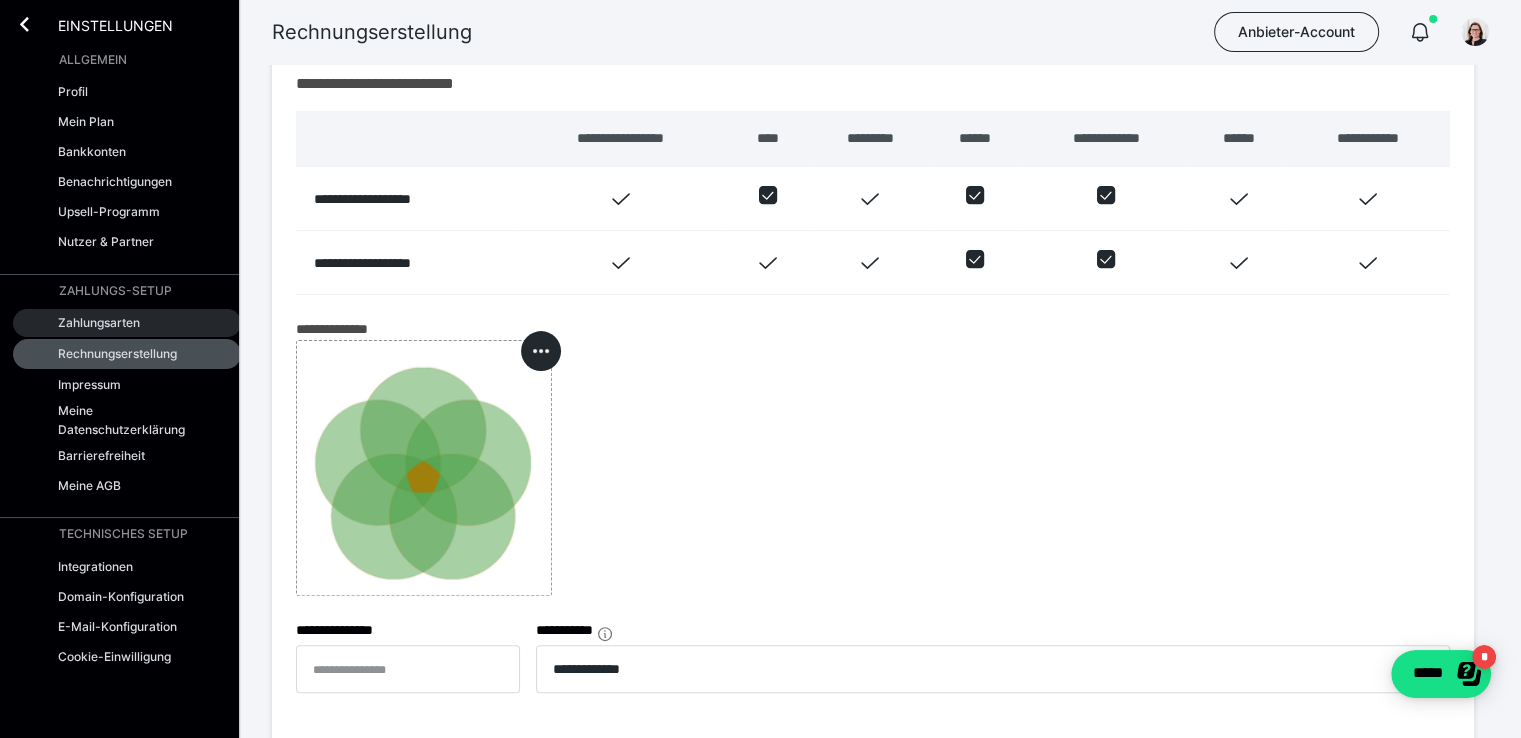 click on "Zahlungsarten" at bounding box center (99, 322) 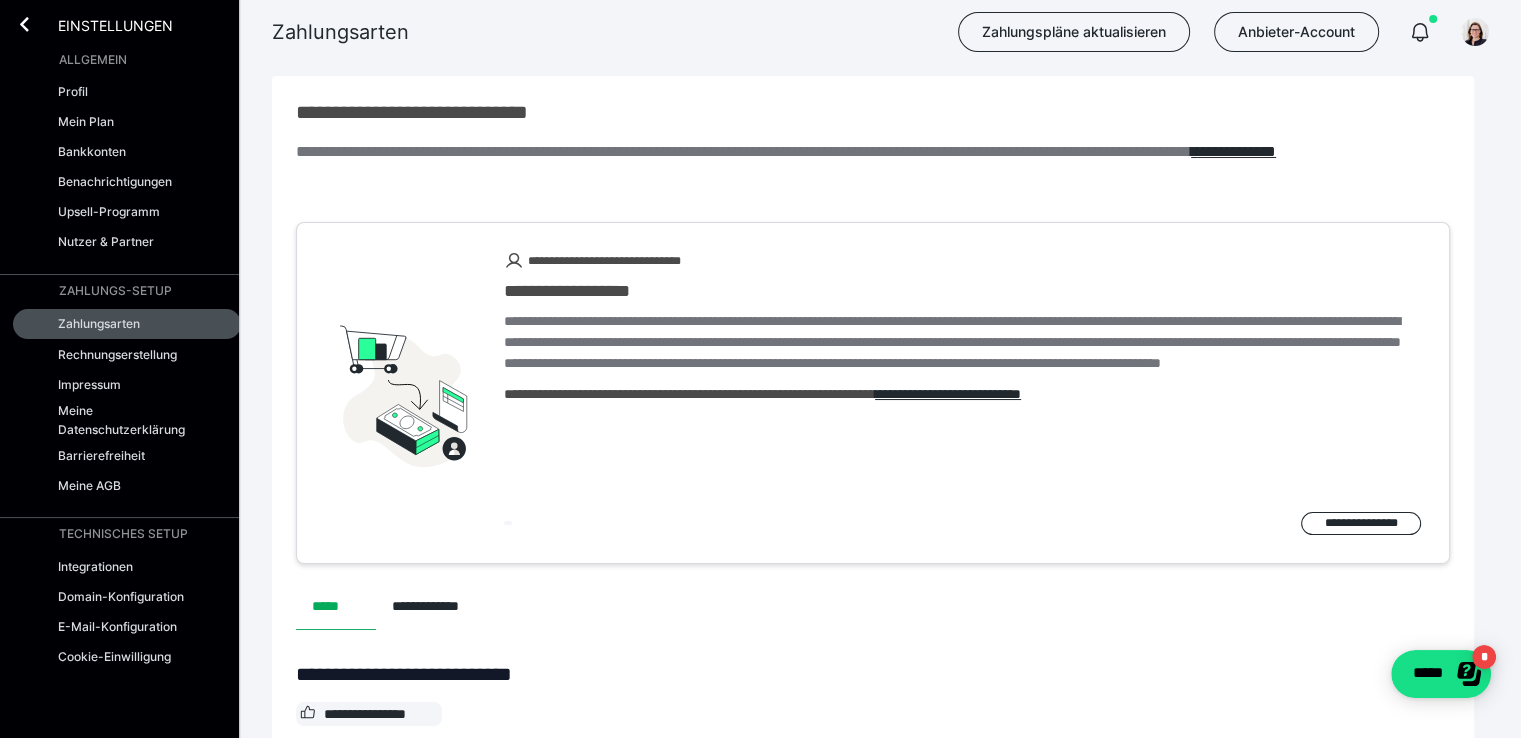 scroll, scrollTop: 0, scrollLeft: 0, axis: both 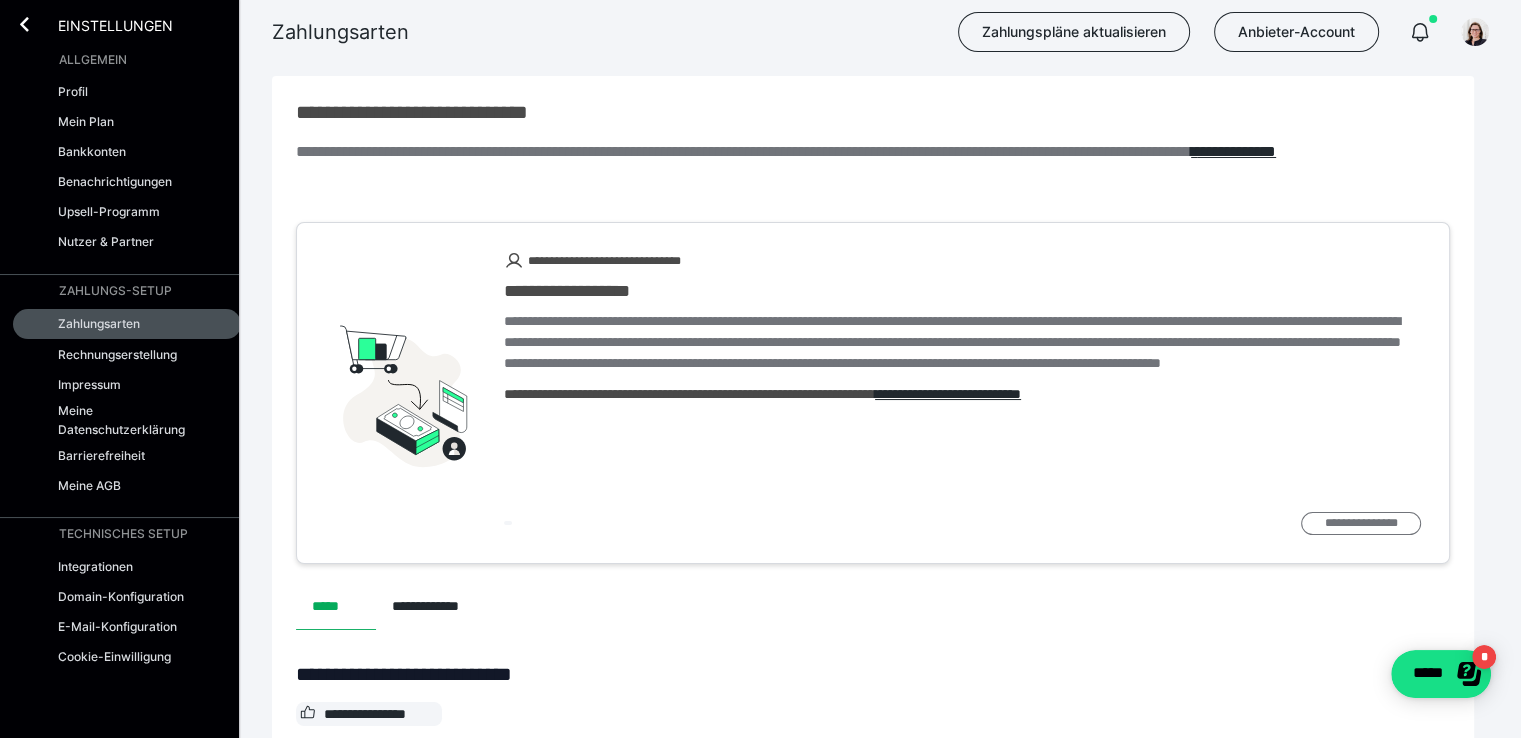 click on "**********" at bounding box center (1361, 524) 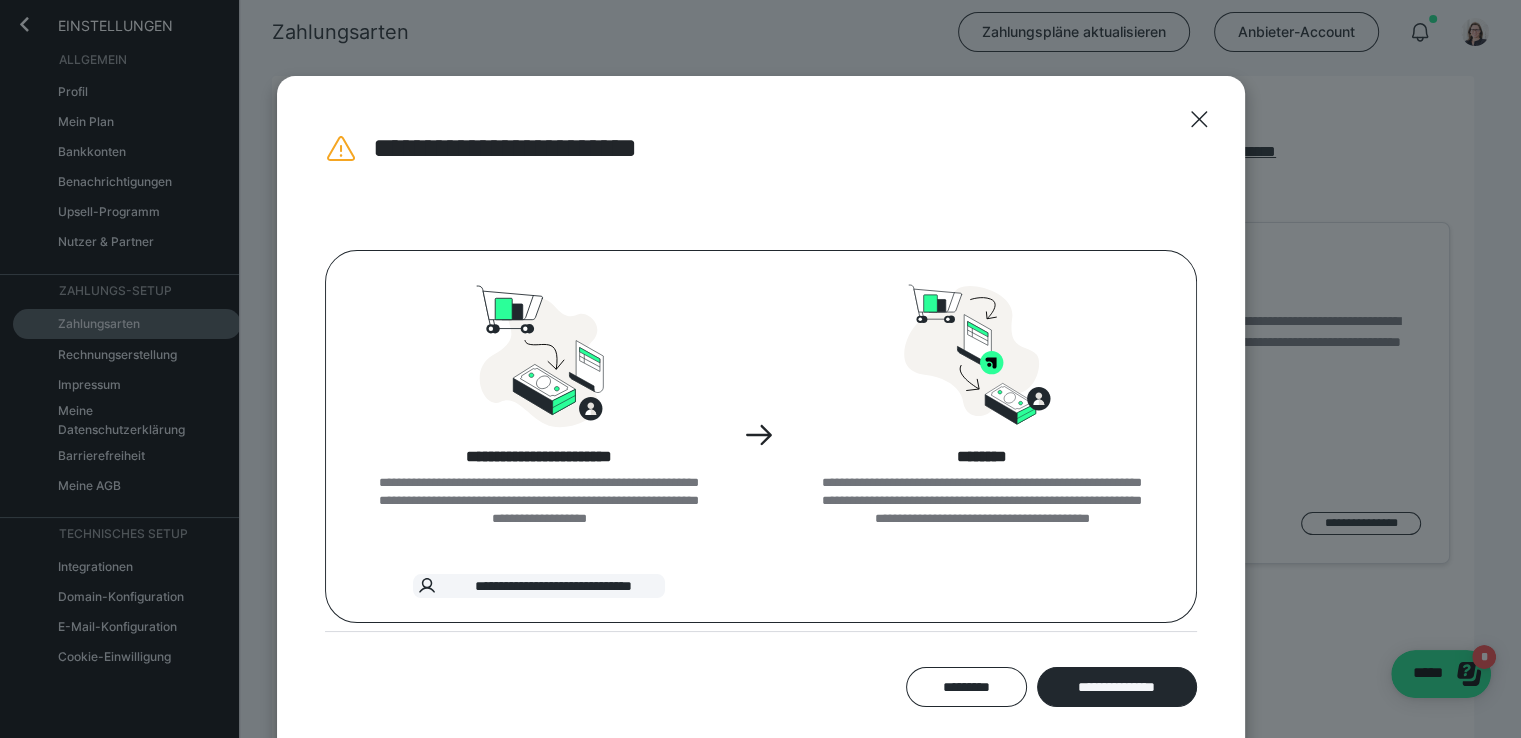 scroll, scrollTop: 64, scrollLeft: 0, axis: vertical 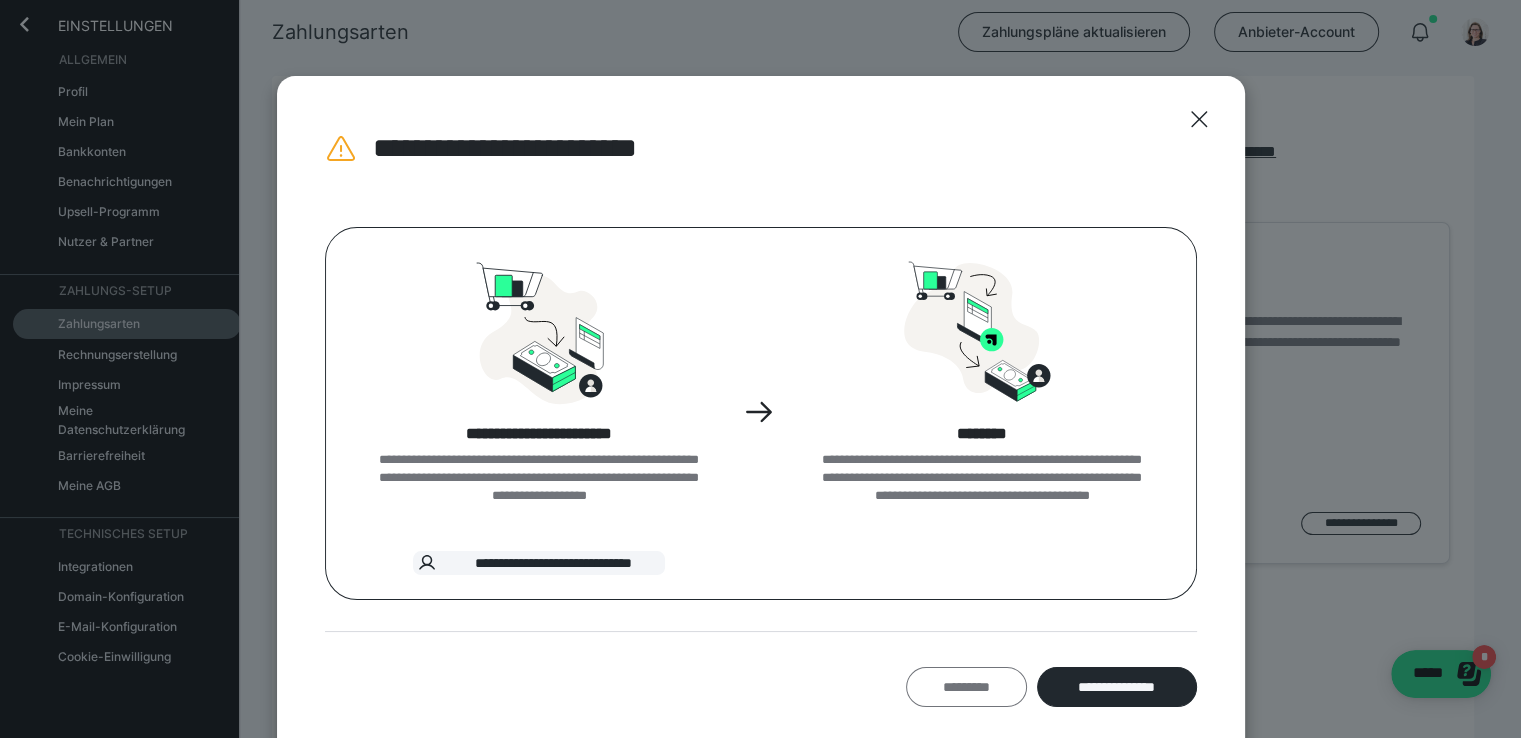 click on "*********" at bounding box center [966, 687] 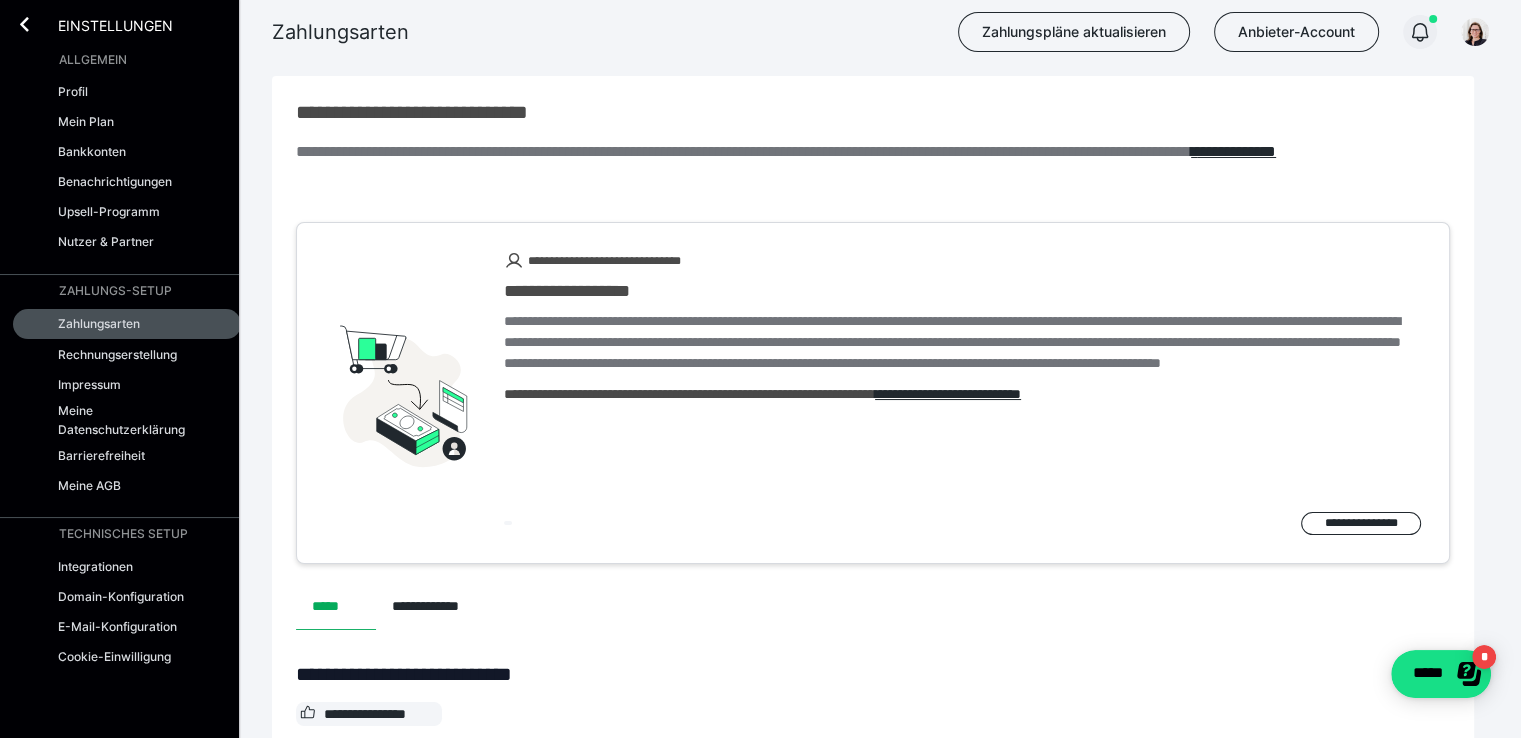 click 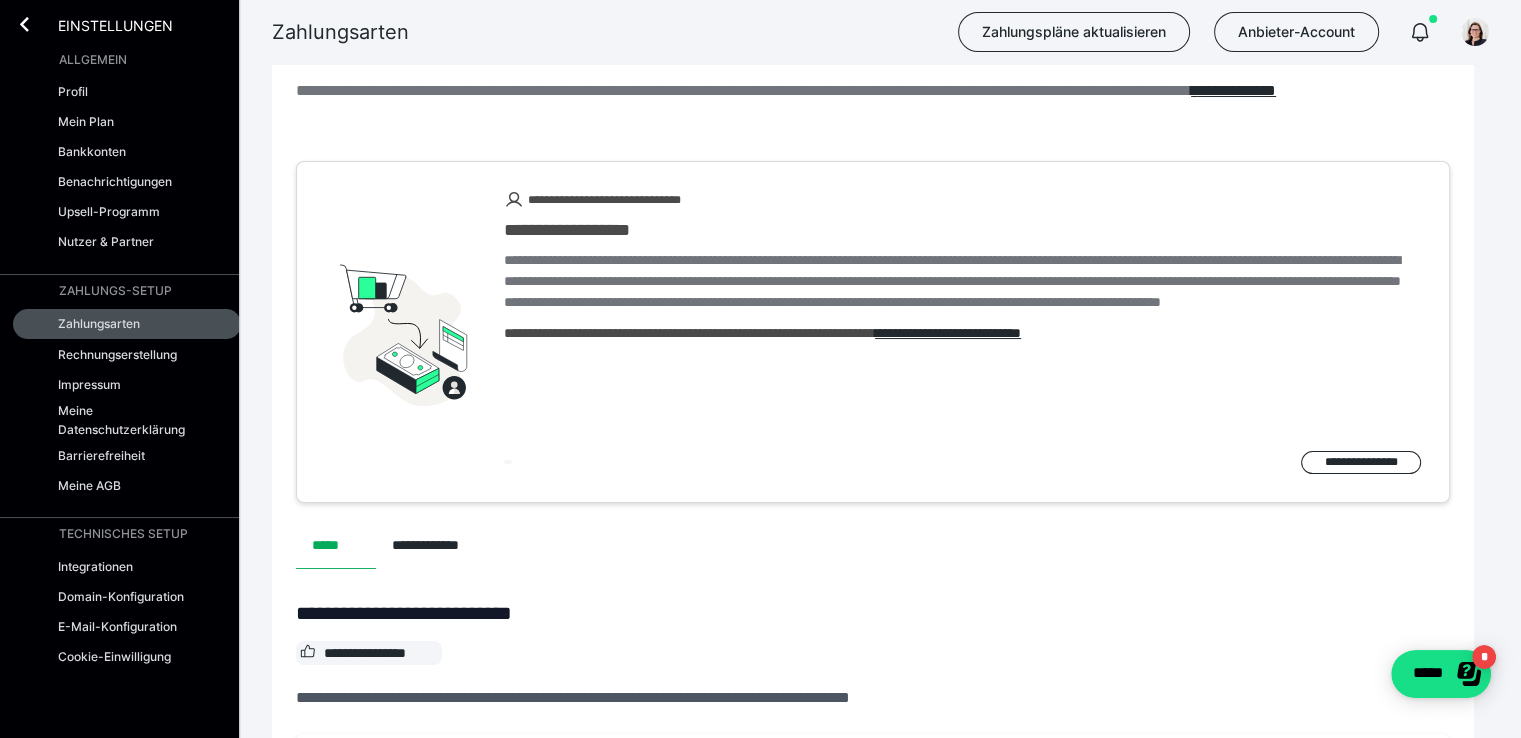 scroll, scrollTop: 0, scrollLeft: 0, axis: both 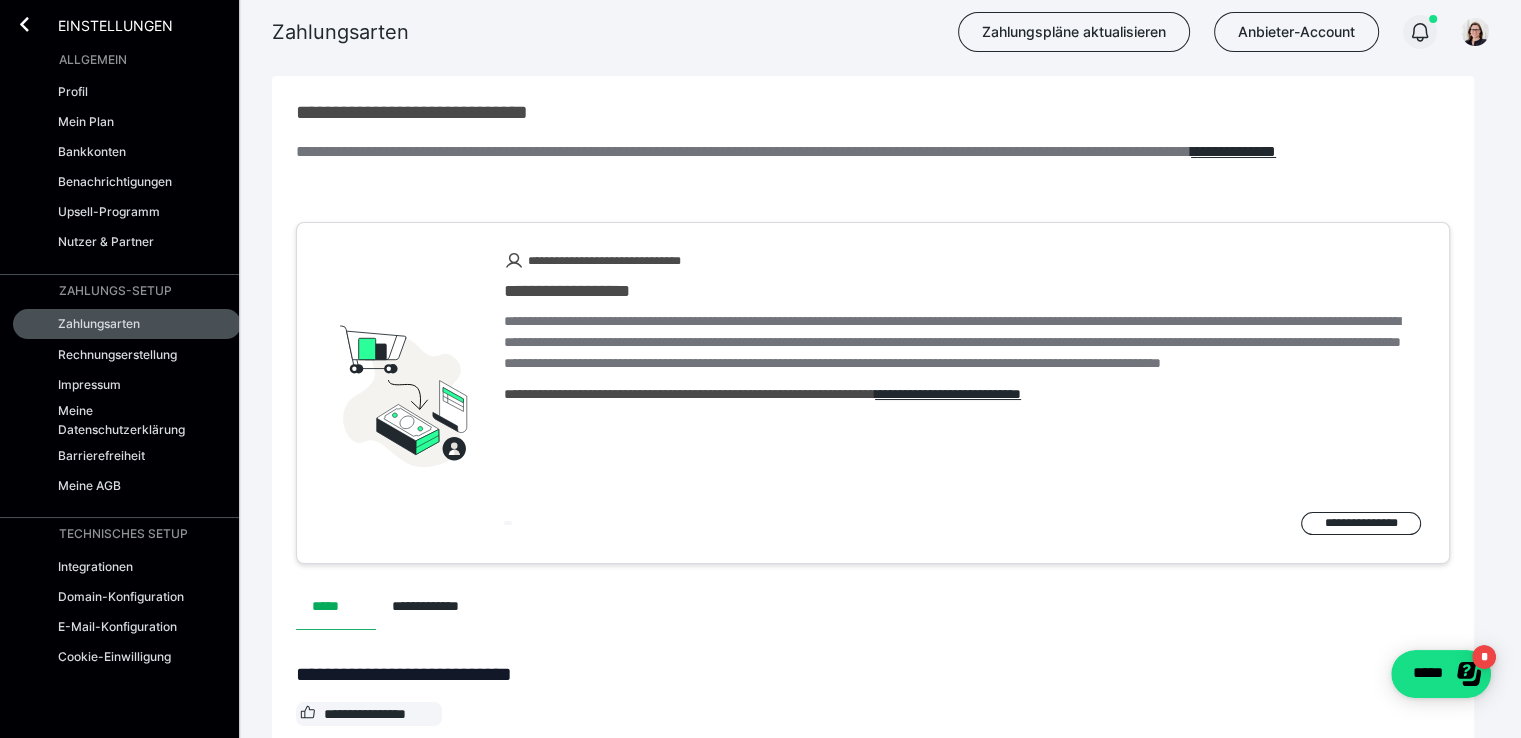 click at bounding box center [1420, 32] 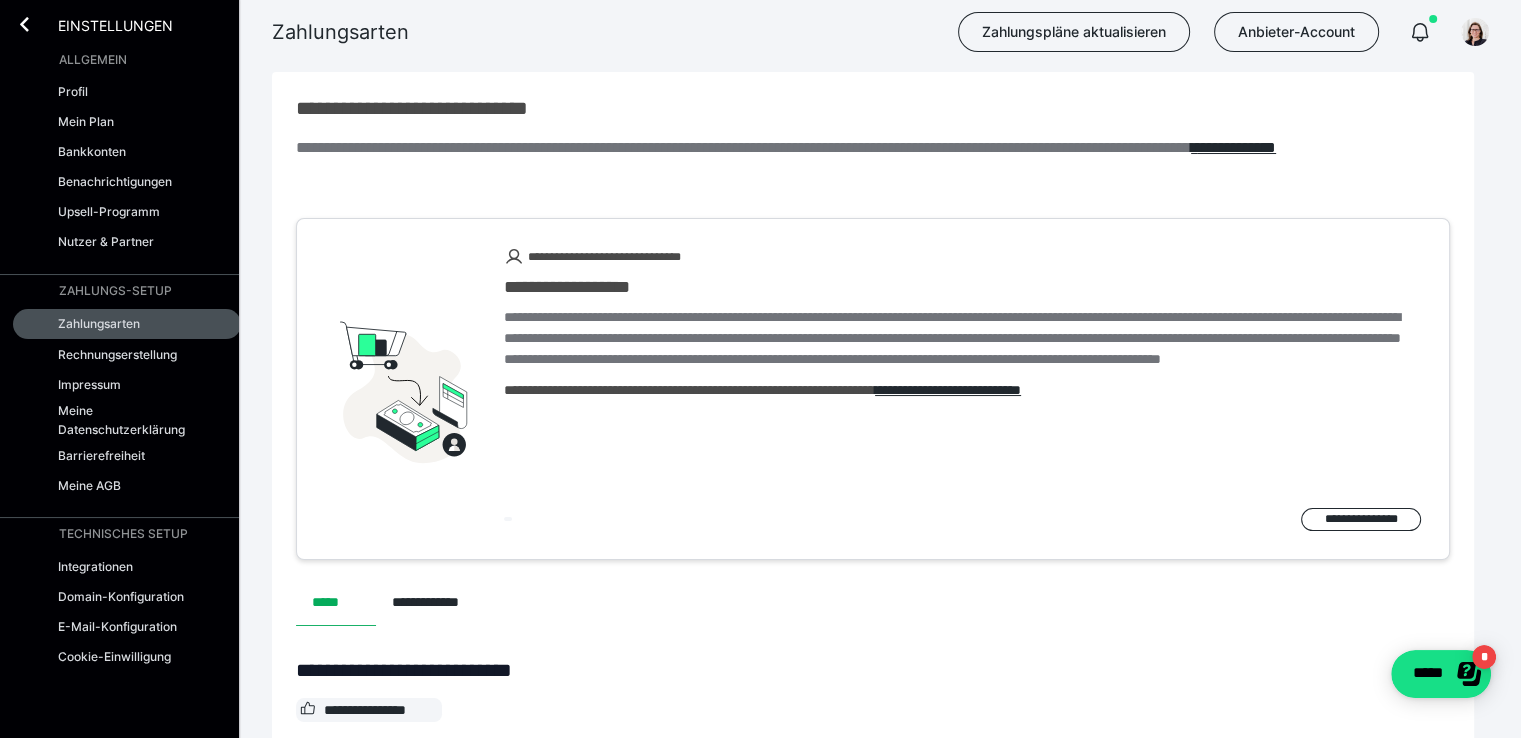 scroll, scrollTop: 0, scrollLeft: 0, axis: both 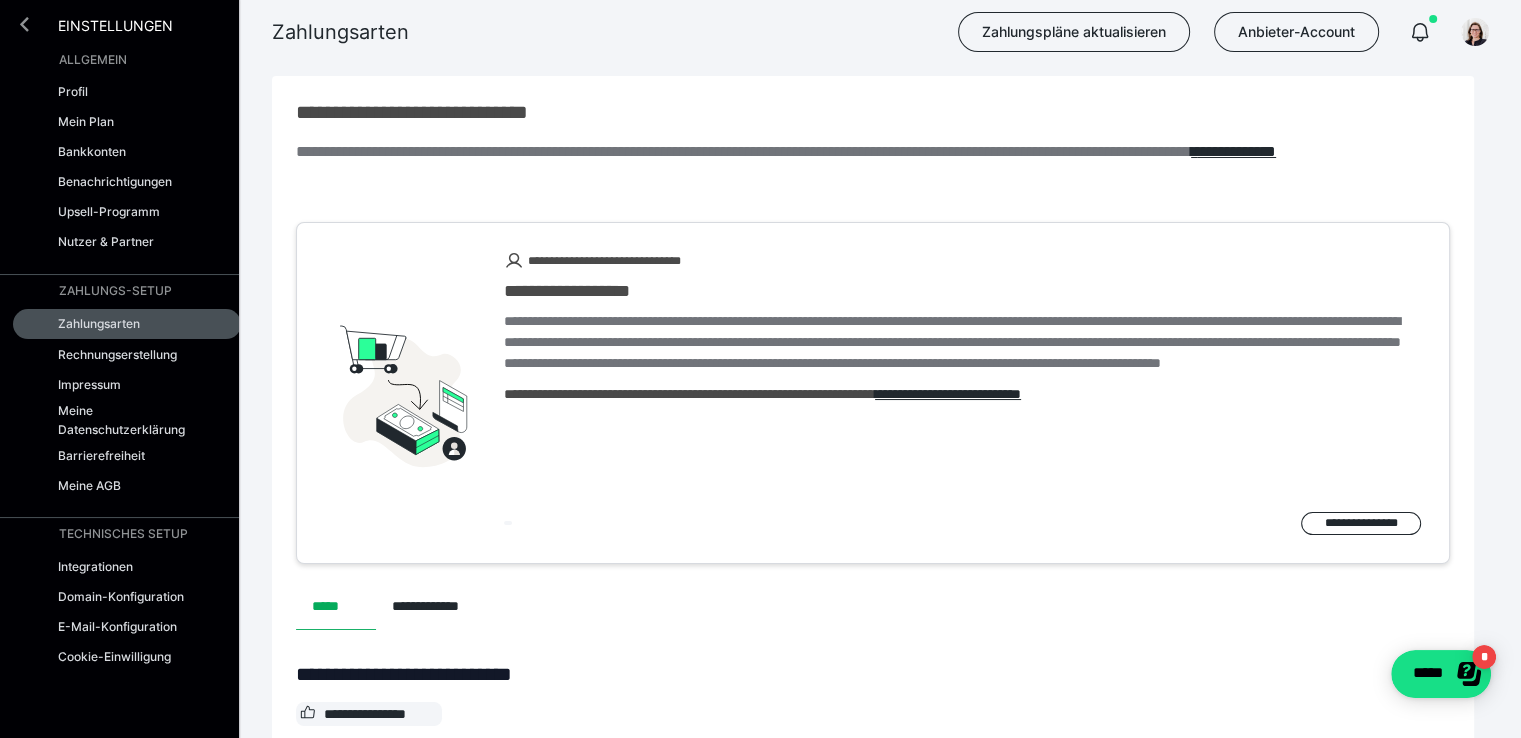 click at bounding box center (24, 24) 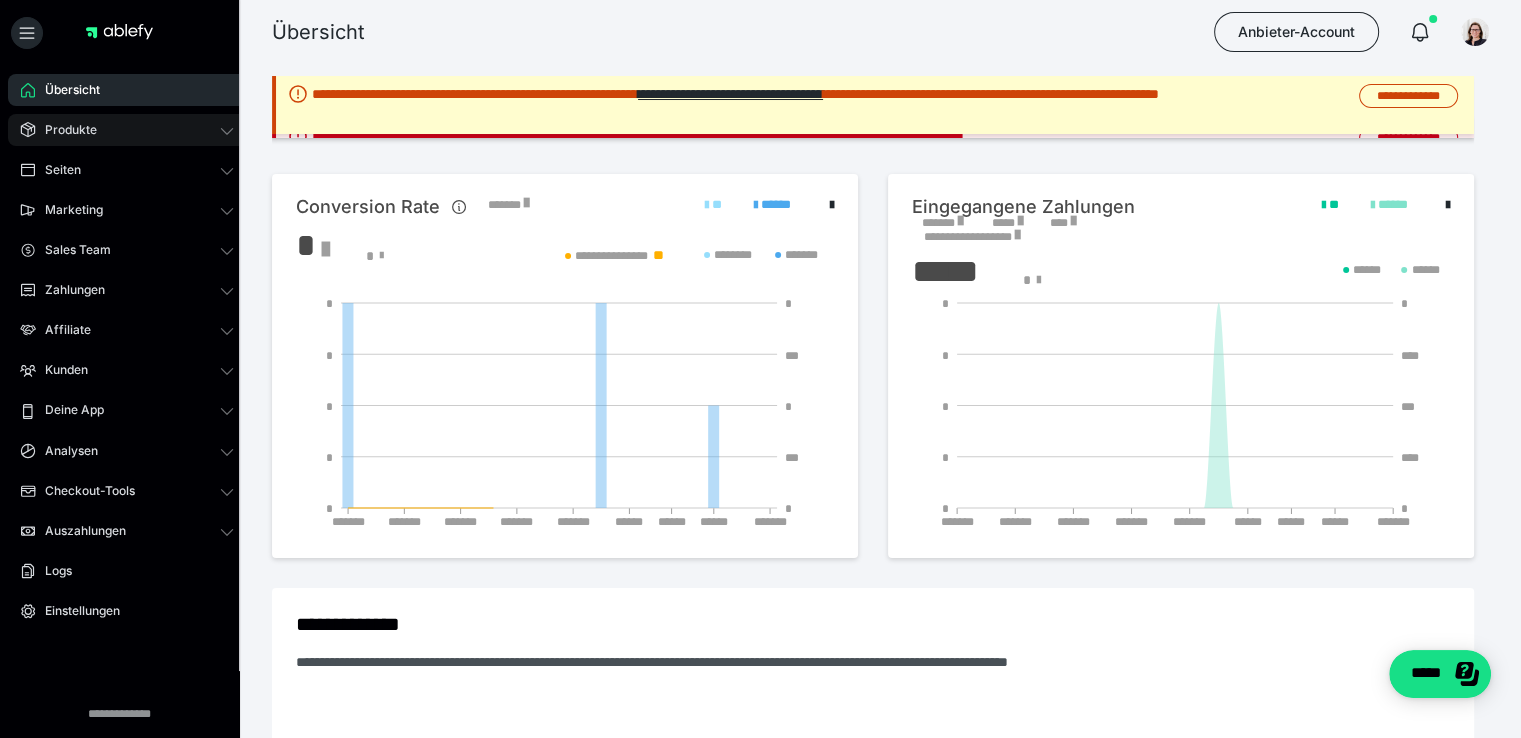 scroll, scrollTop: 0, scrollLeft: 0, axis: both 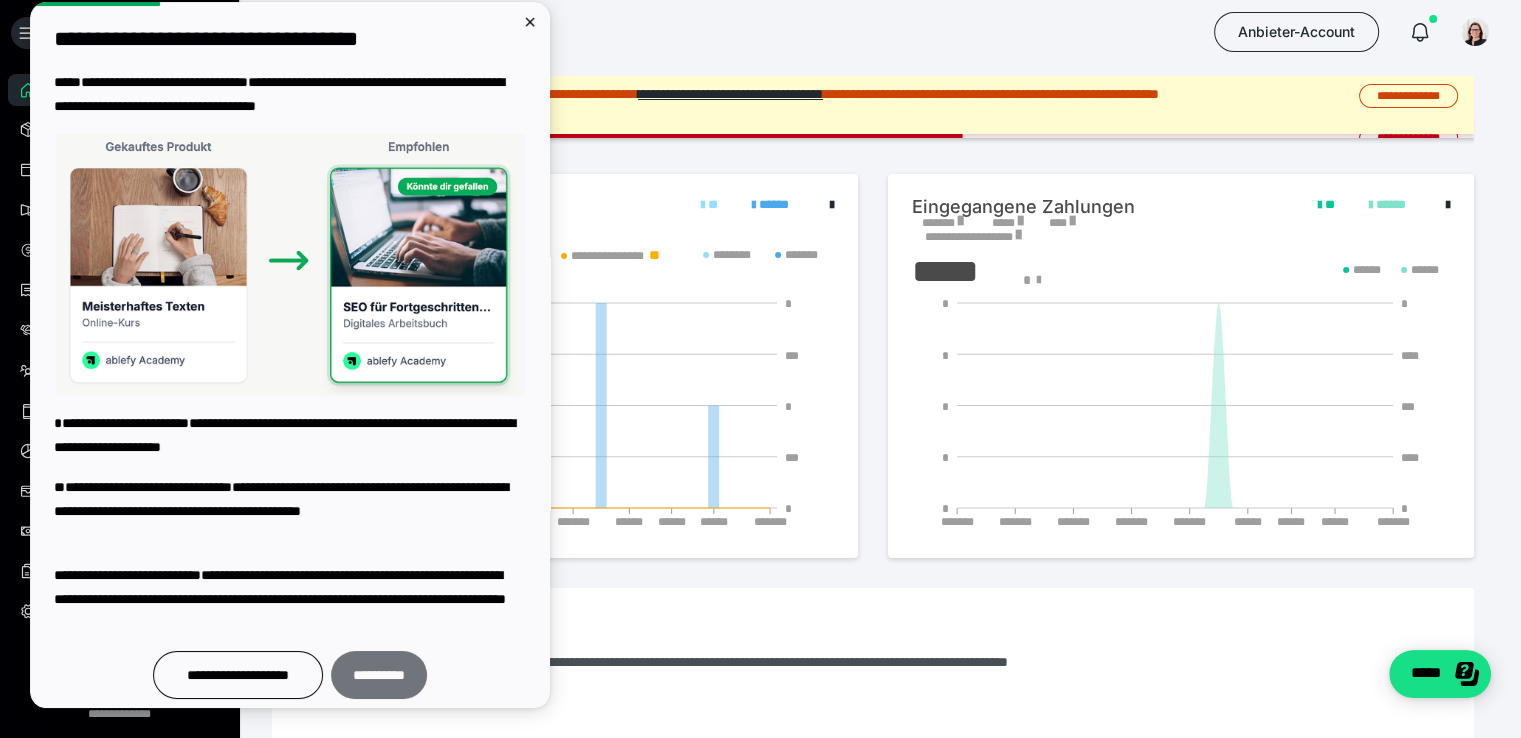 click on "**********" at bounding box center [379, 675] 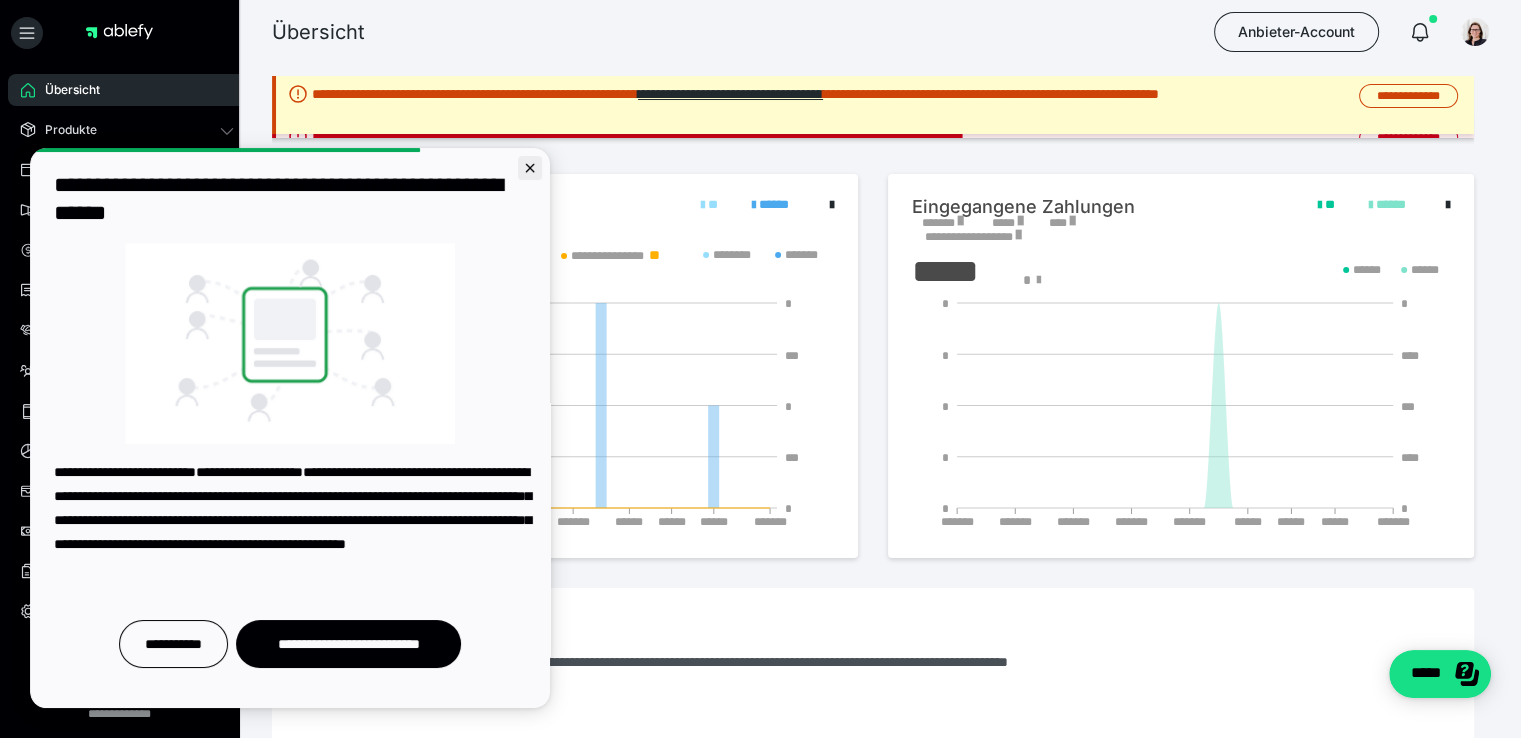 click 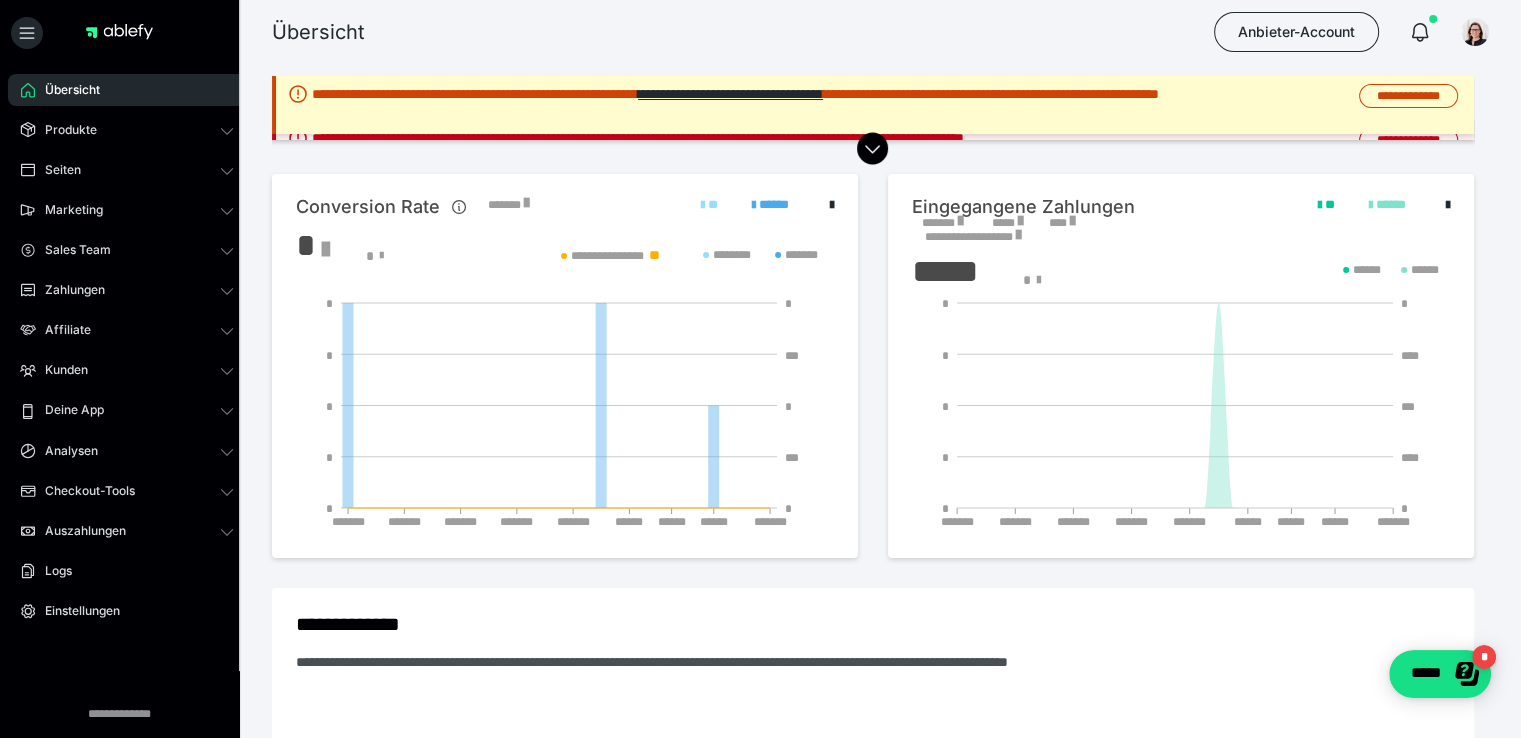 scroll, scrollTop: 0, scrollLeft: 0, axis: both 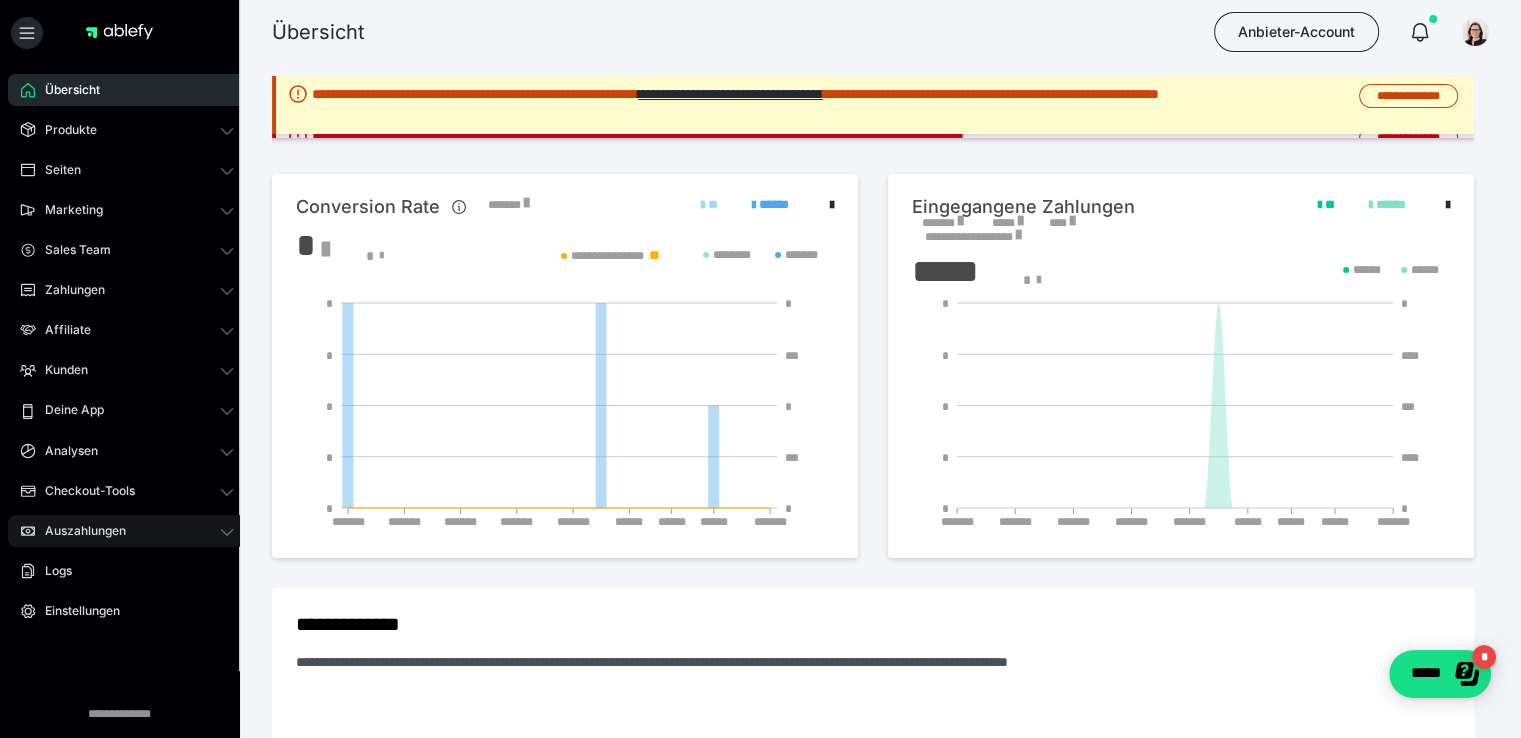 click on "Auszahlungen" at bounding box center (127, 531) 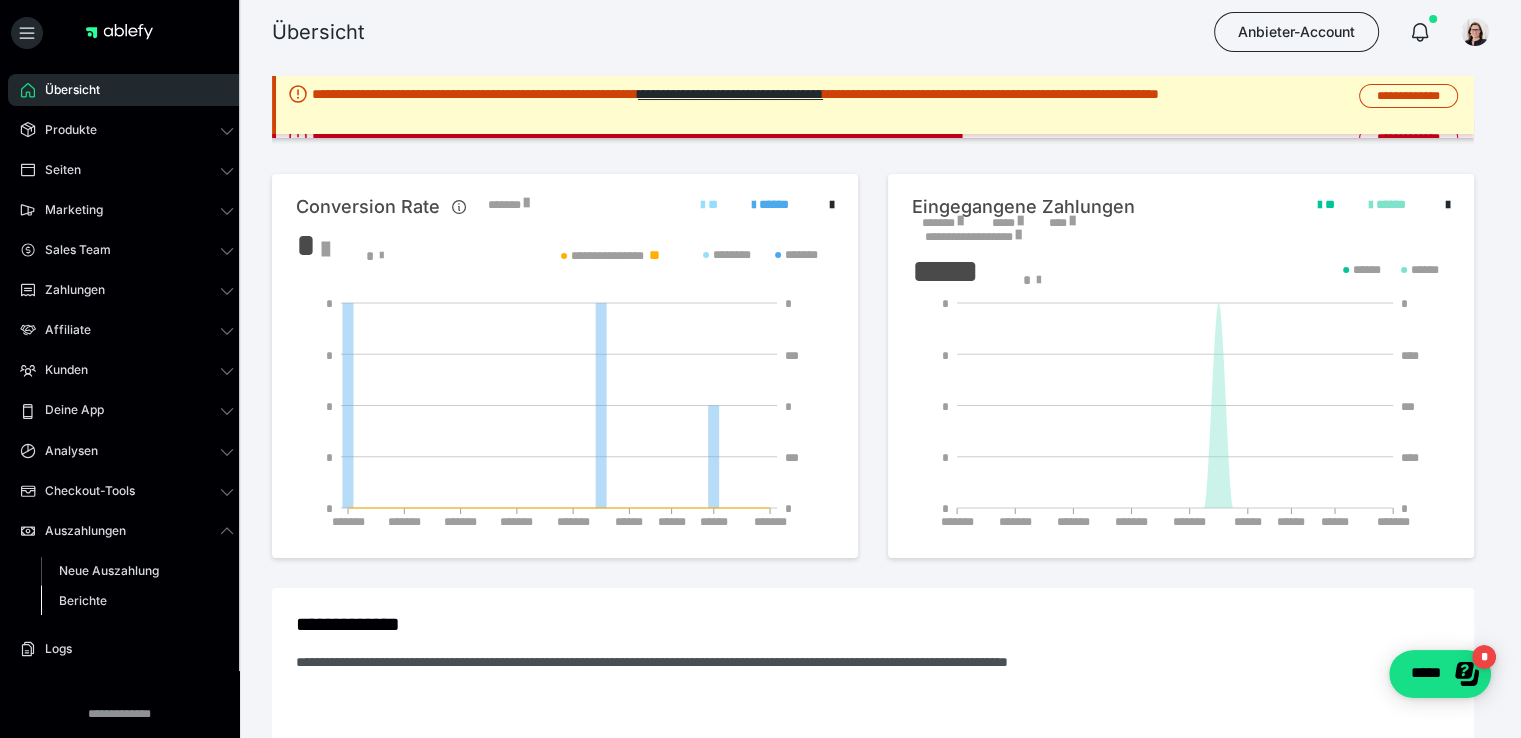 click on "Berichte" at bounding box center [83, 600] 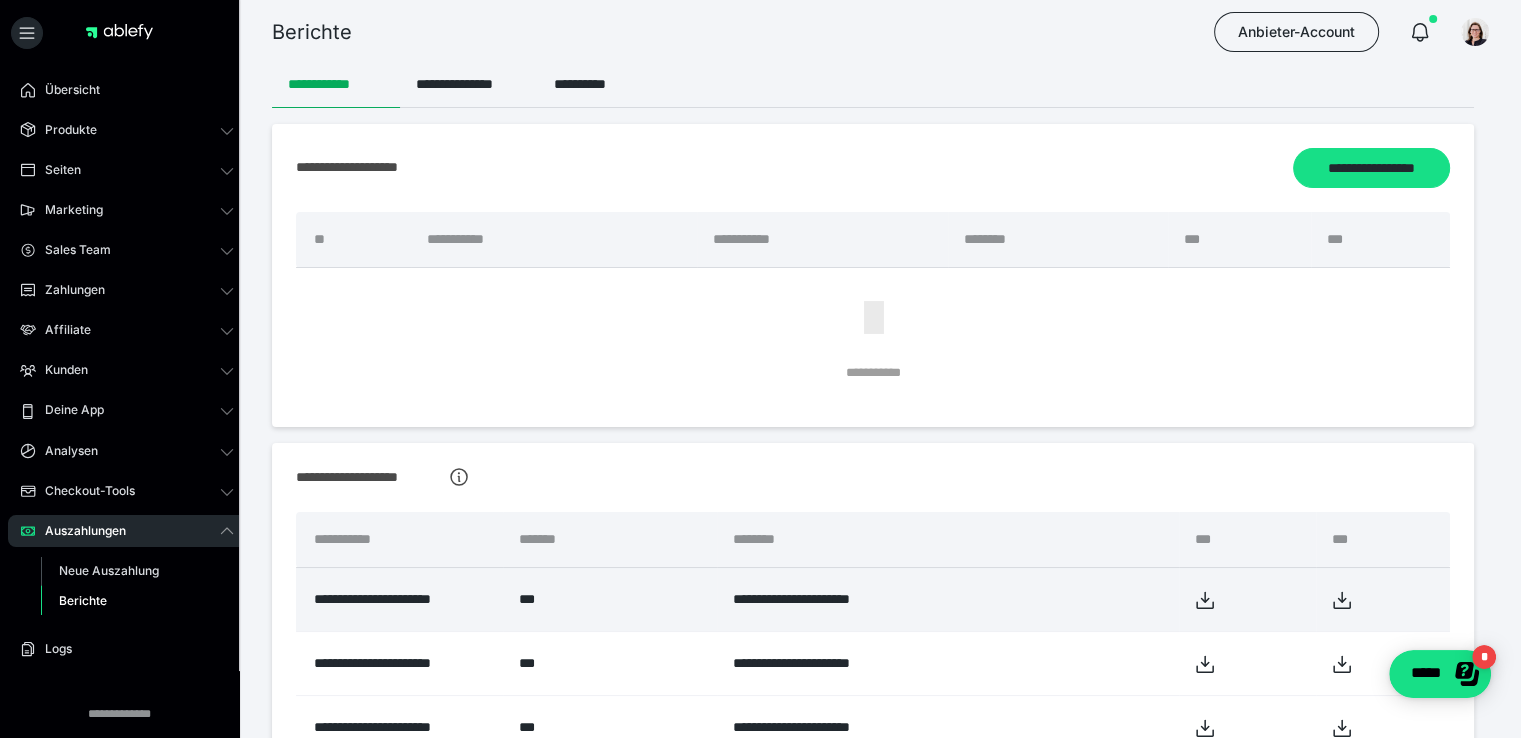scroll, scrollTop: 100, scrollLeft: 0, axis: vertical 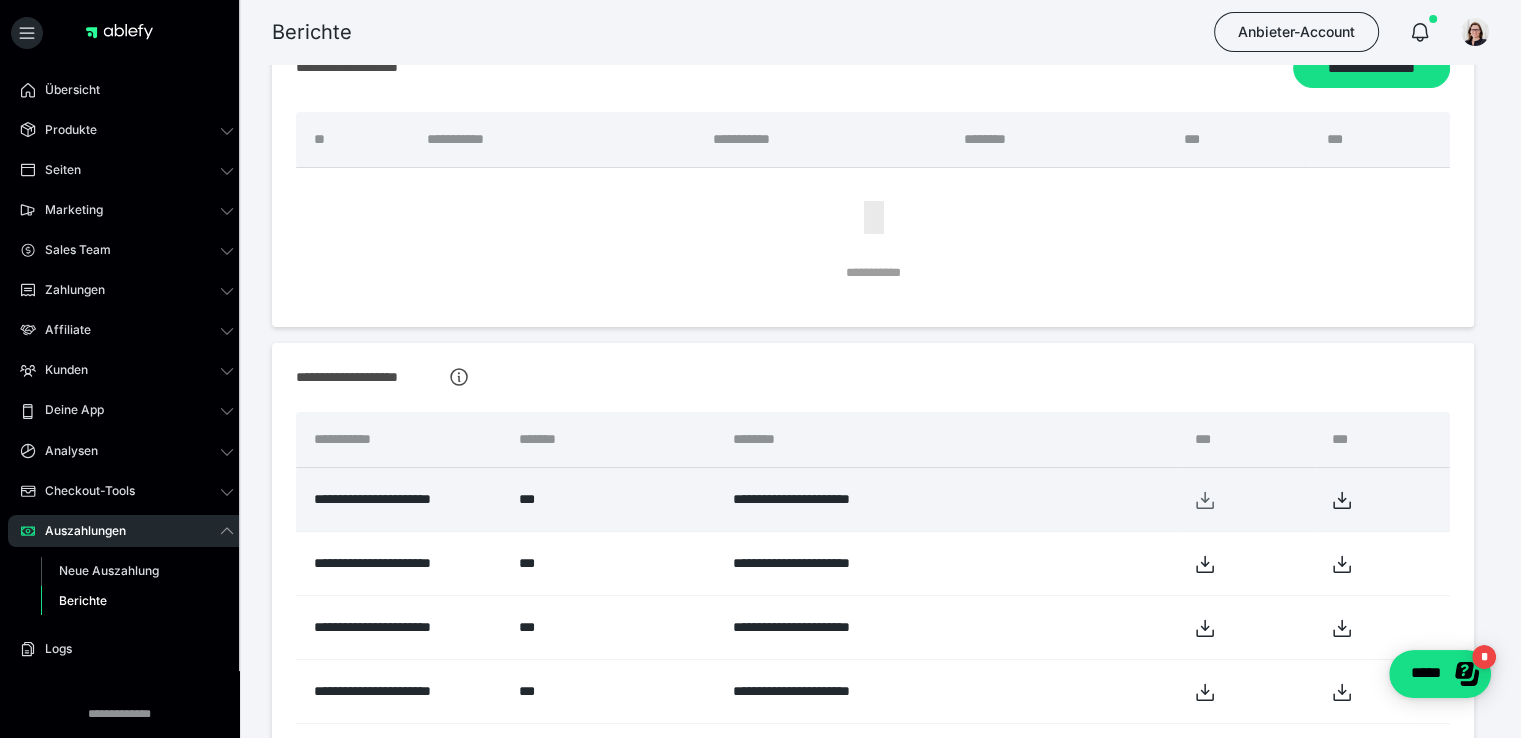 click 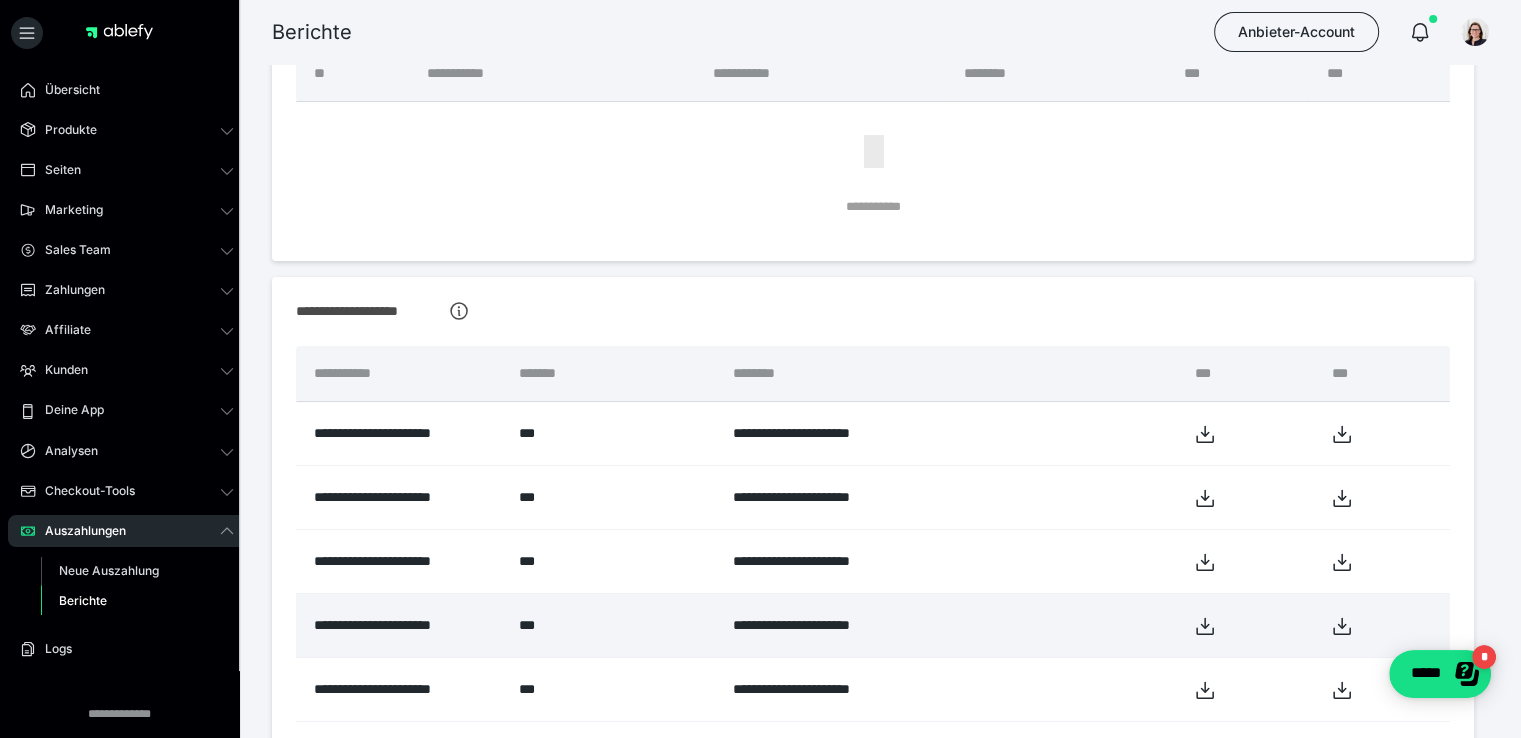 scroll, scrollTop: 200, scrollLeft: 0, axis: vertical 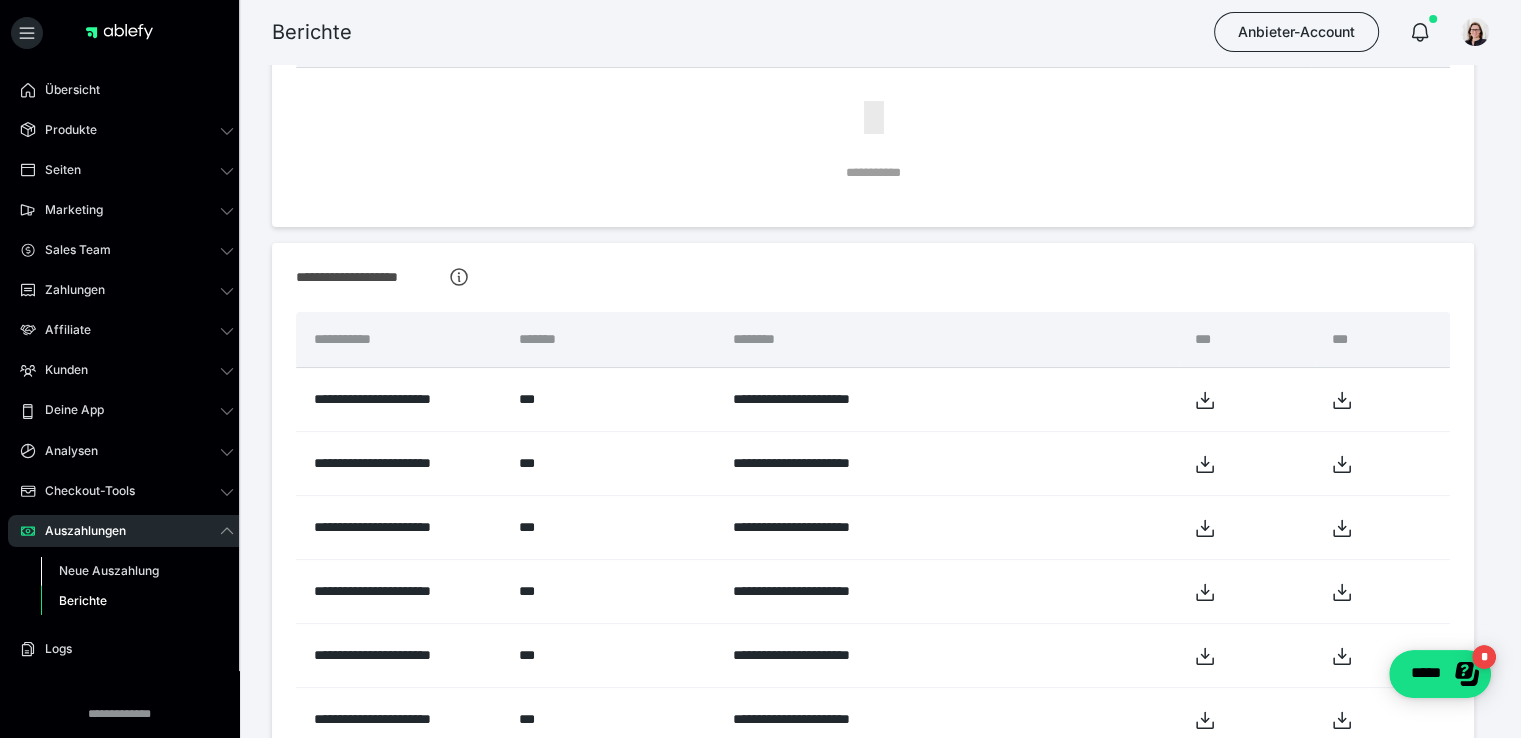 click on "Neue Auszahlung" at bounding box center (109, 570) 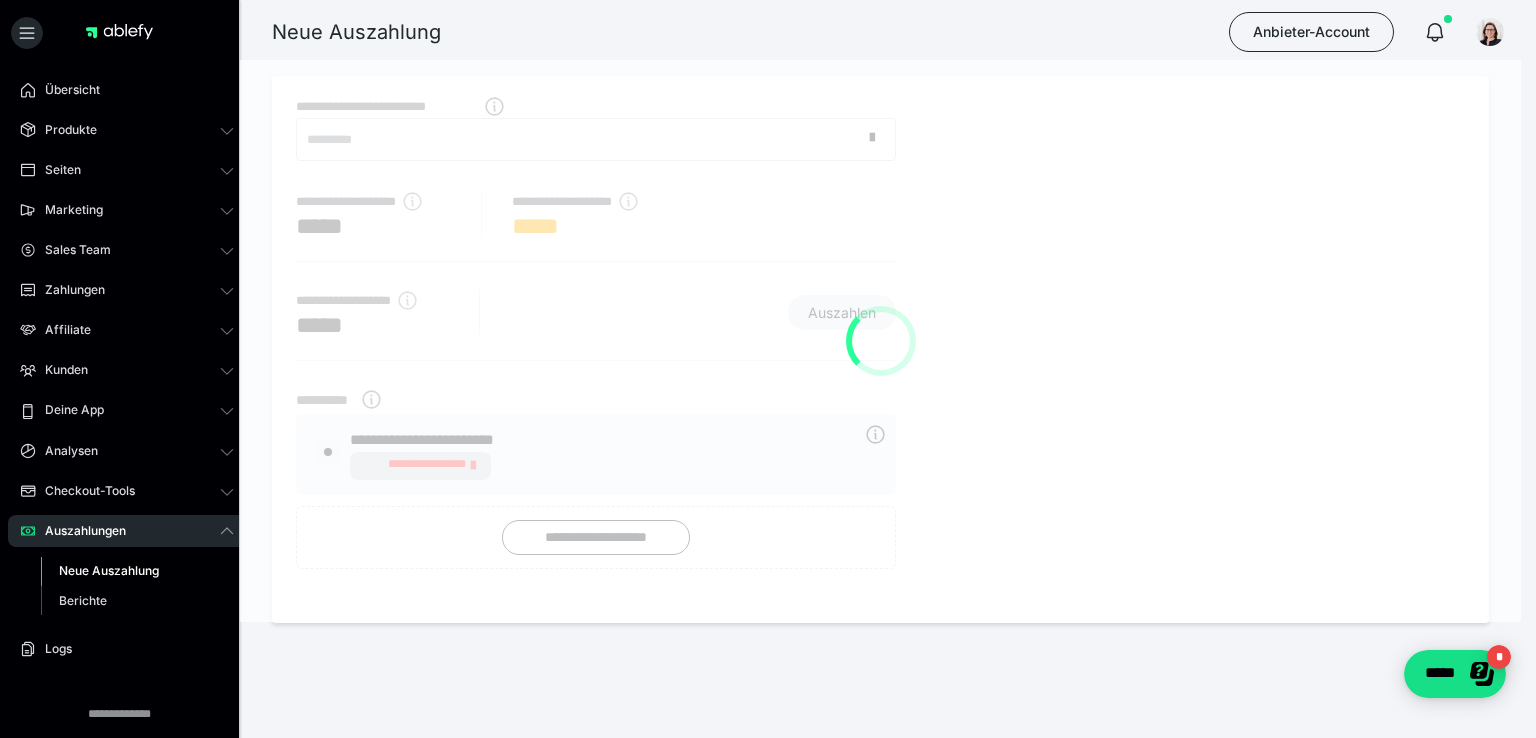 radio on "****" 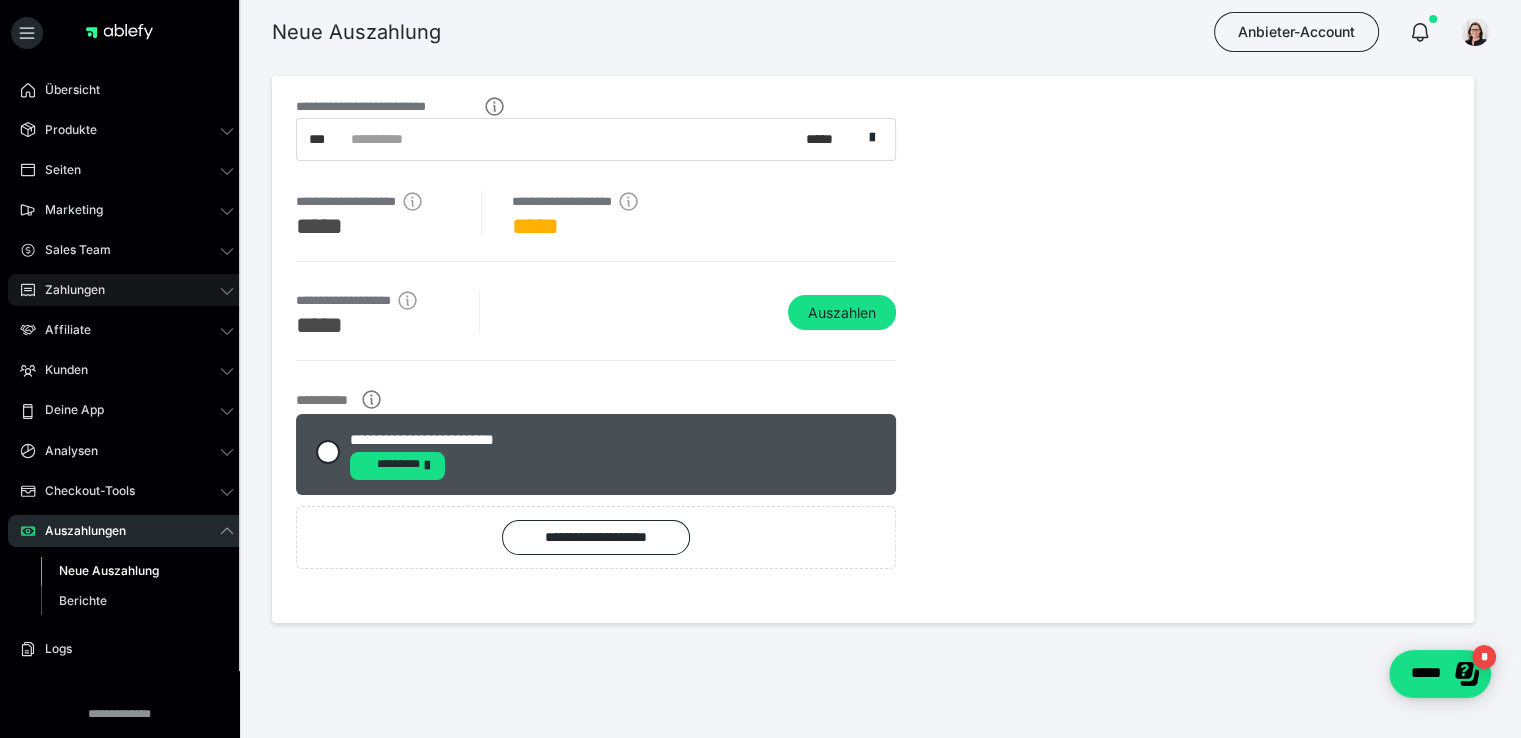 click on "Zahlungen" at bounding box center [127, 290] 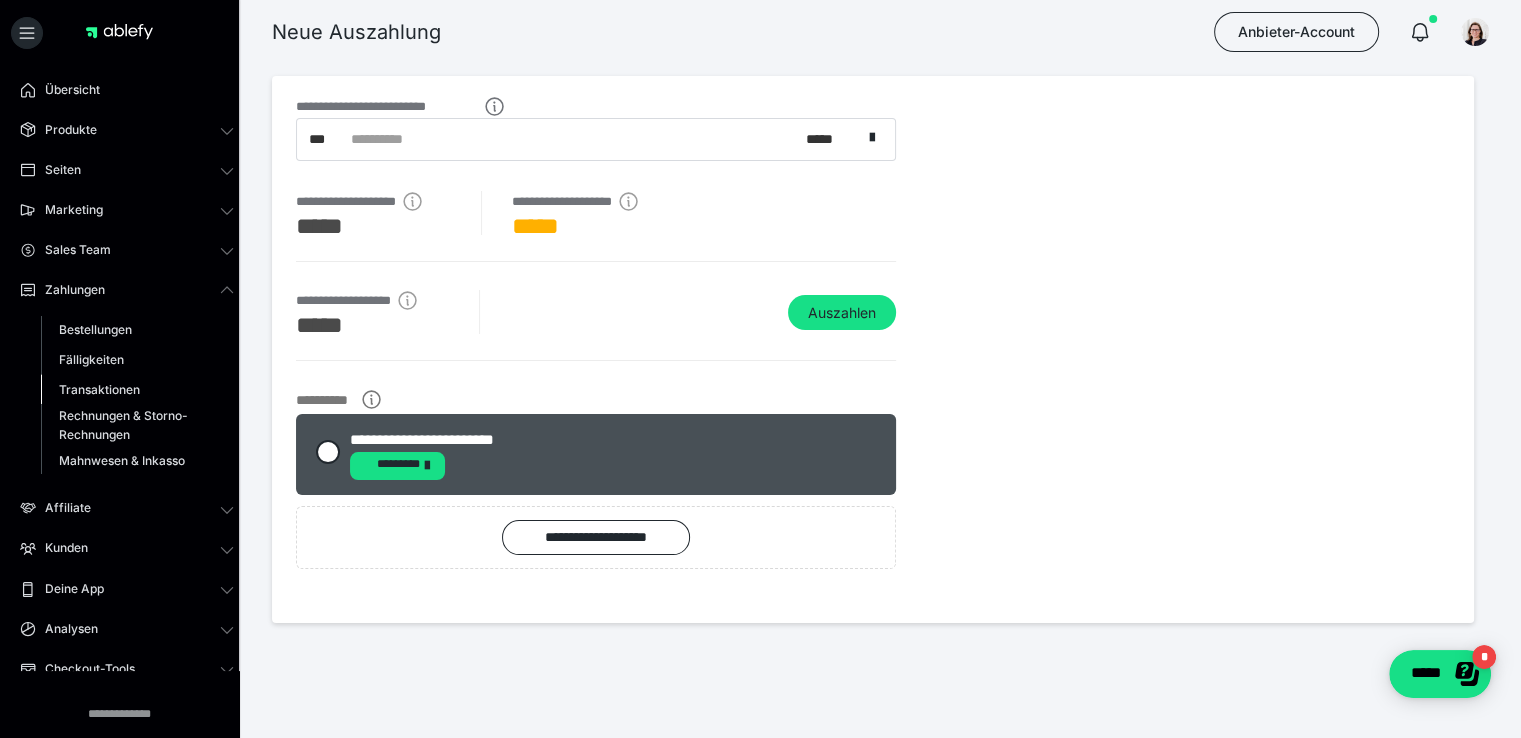 click on "Transaktionen" at bounding box center [99, 389] 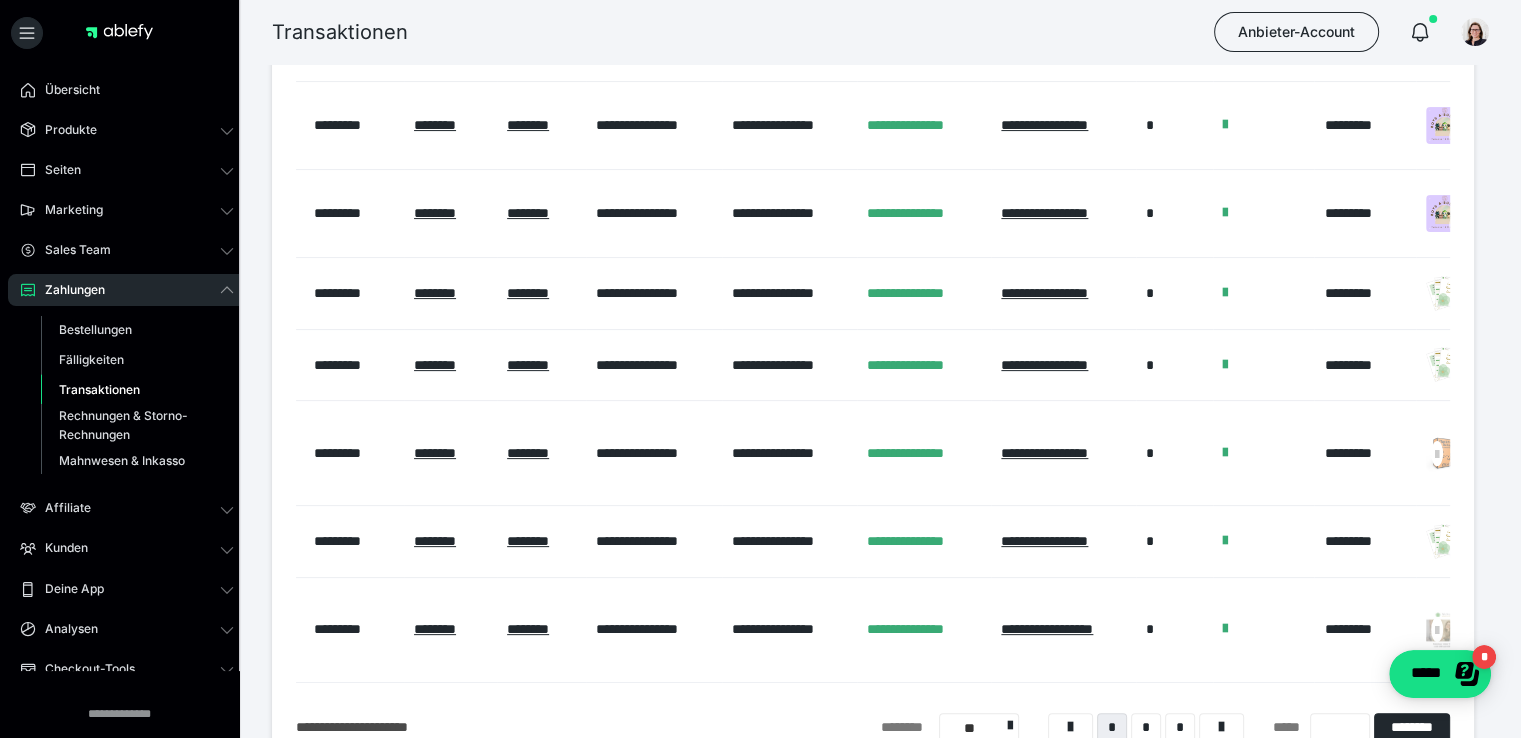 scroll, scrollTop: 0, scrollLeft: 0, axis: both 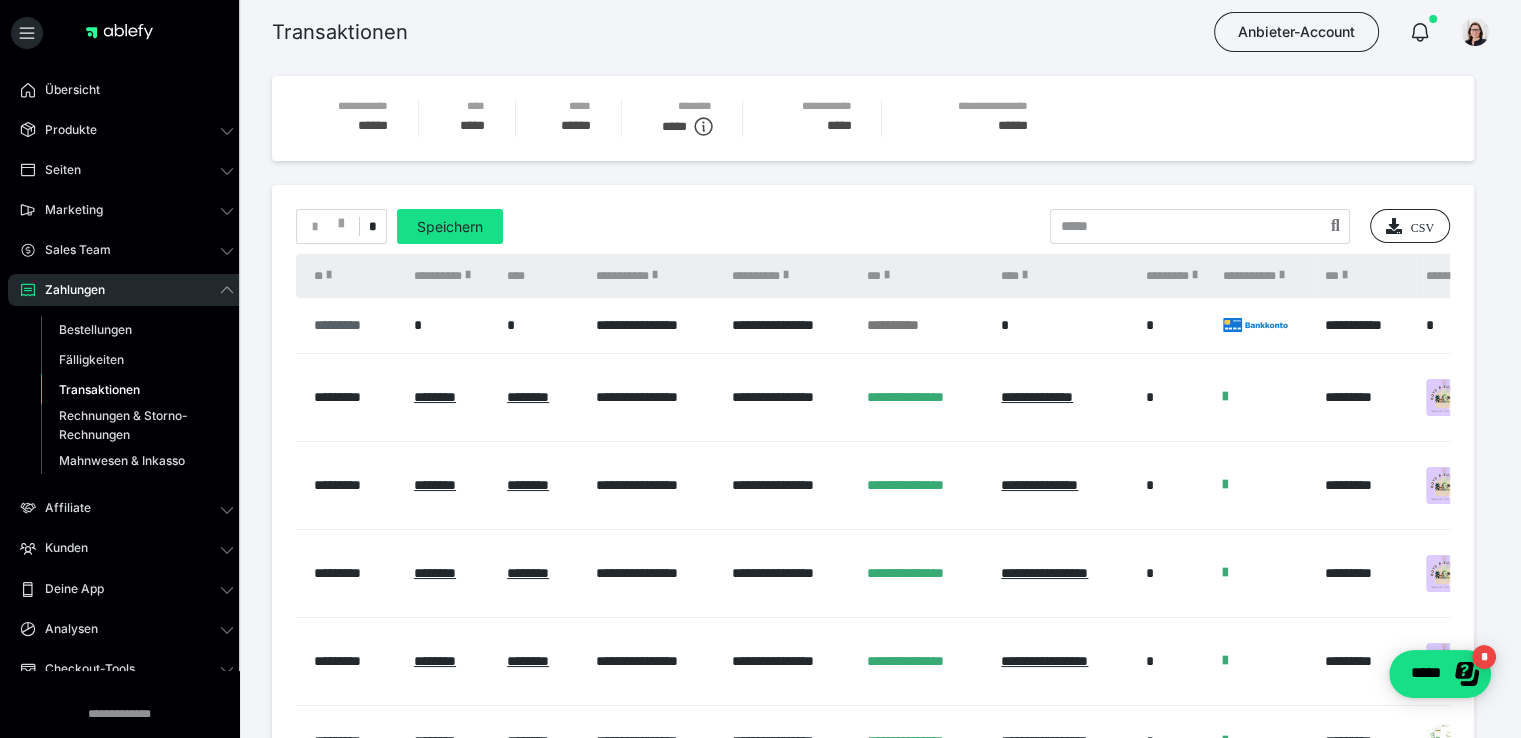 click on "*********" at bounding box center [354, 325] 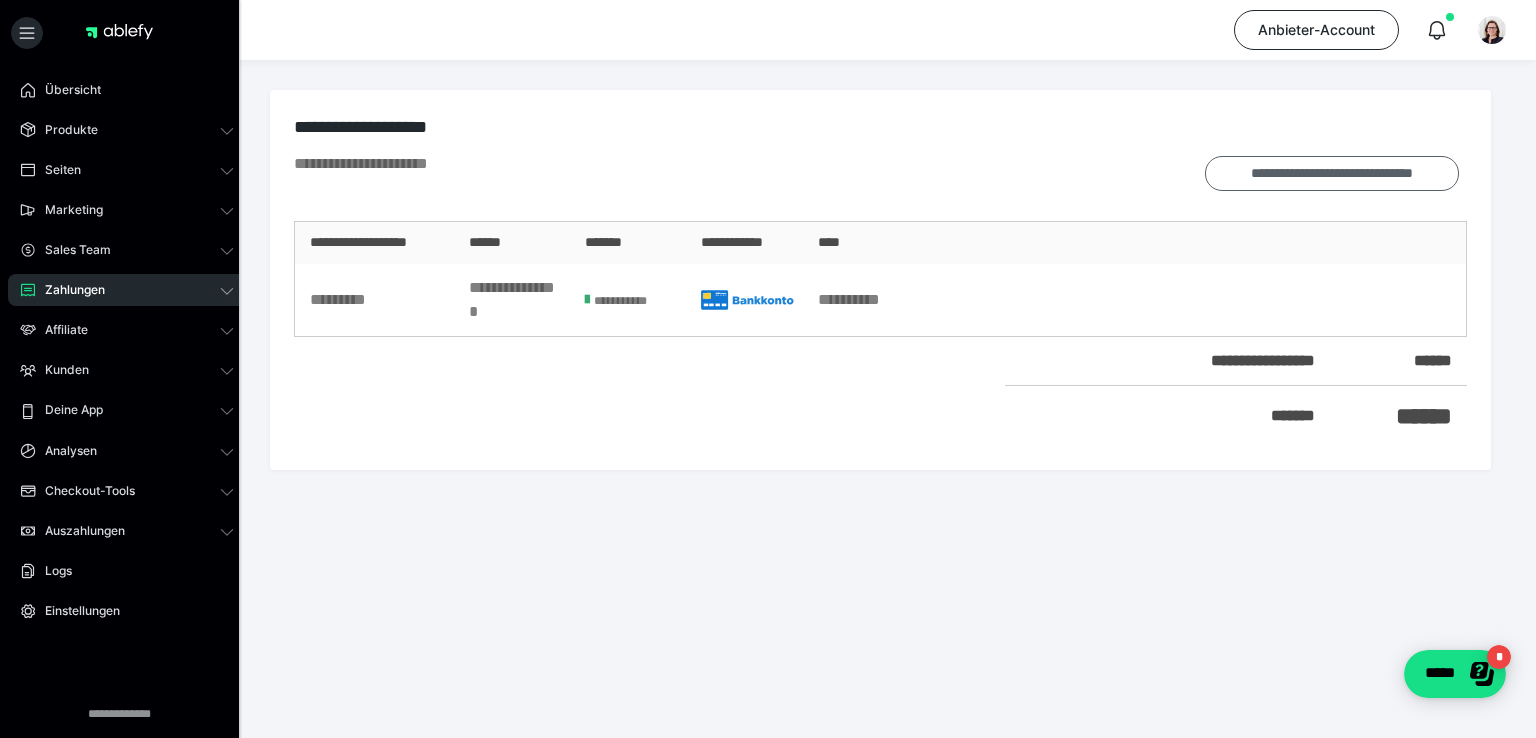 click on "**********" at bounding box center [1332, 173] 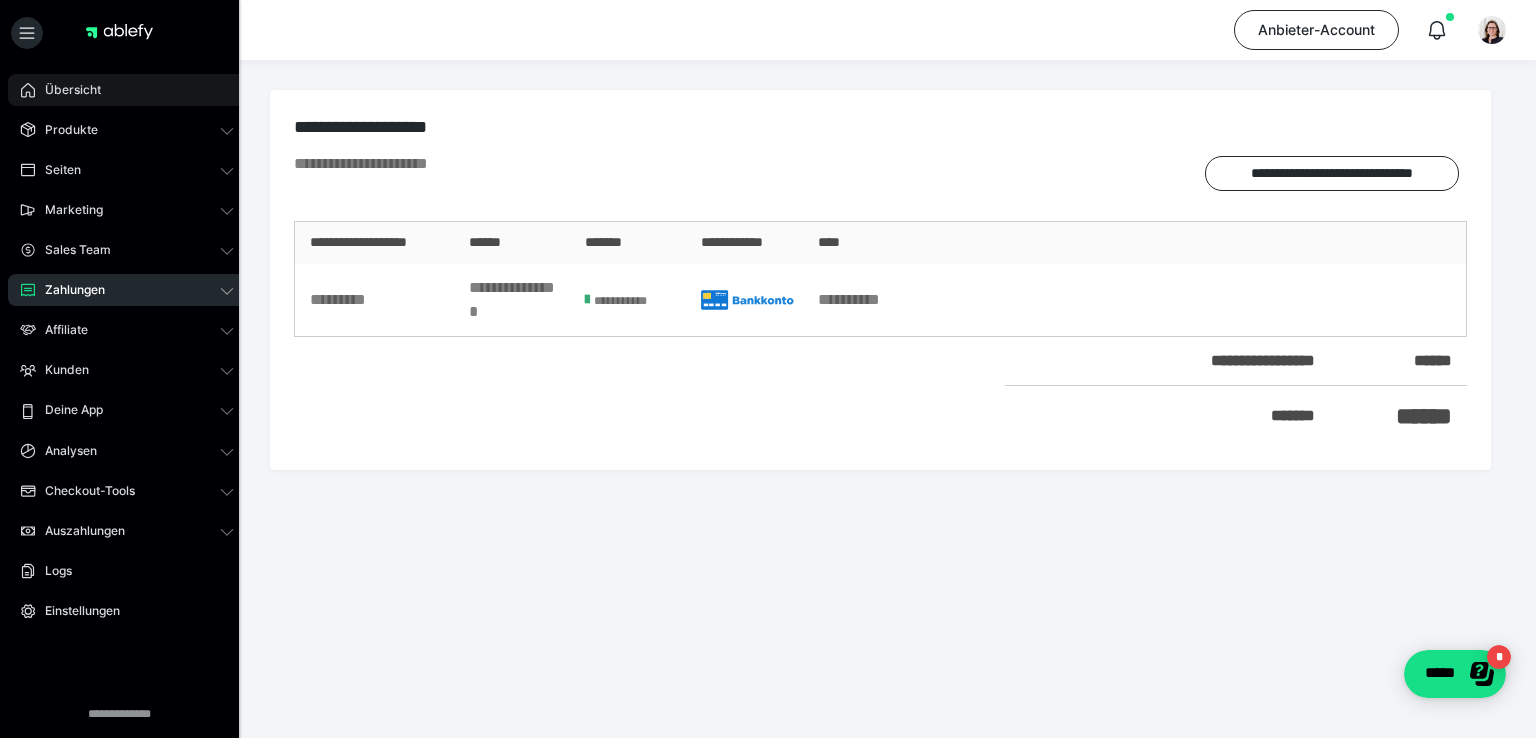 click on "Übersicht" at bounding box center (127, 90) 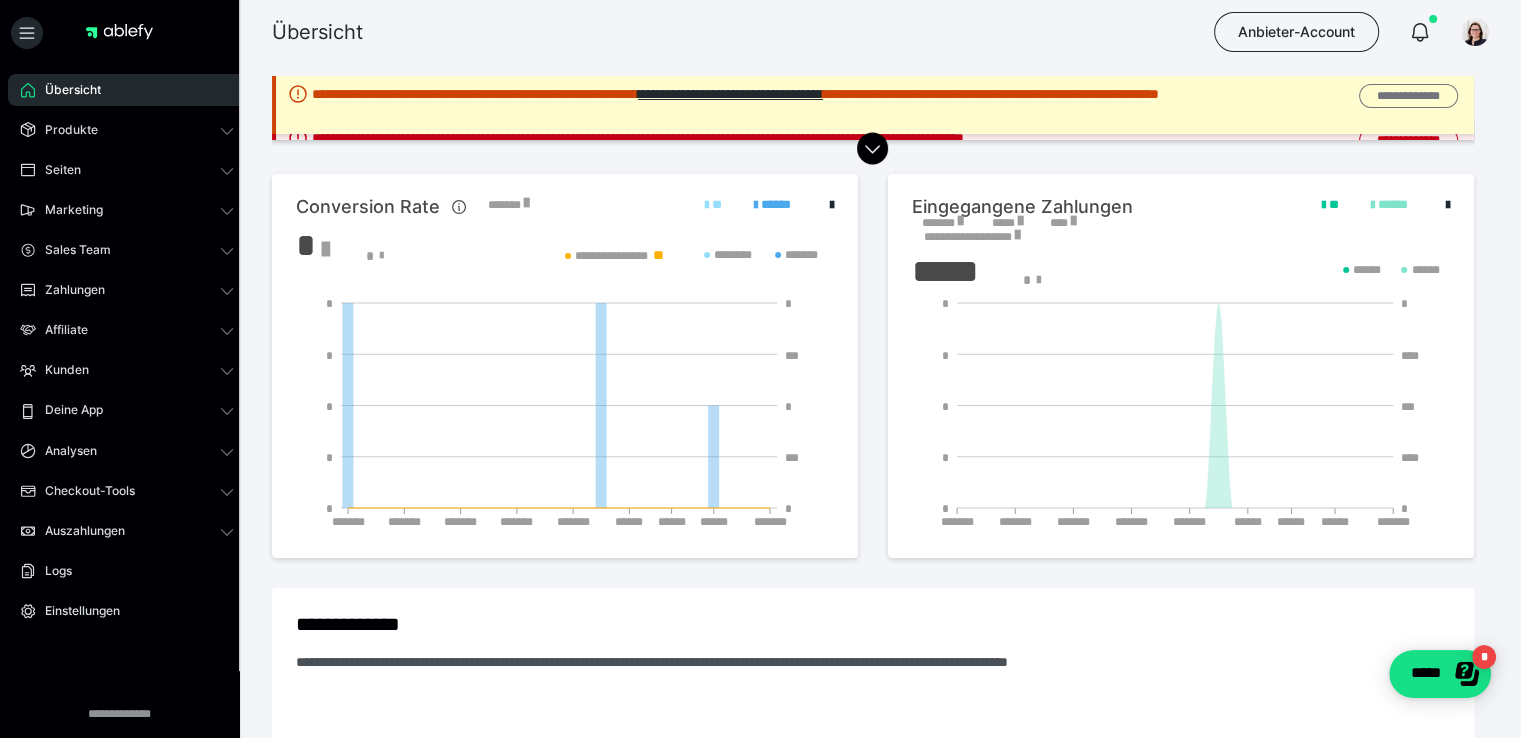 click on "**********" at bounding box center (1408, 96) 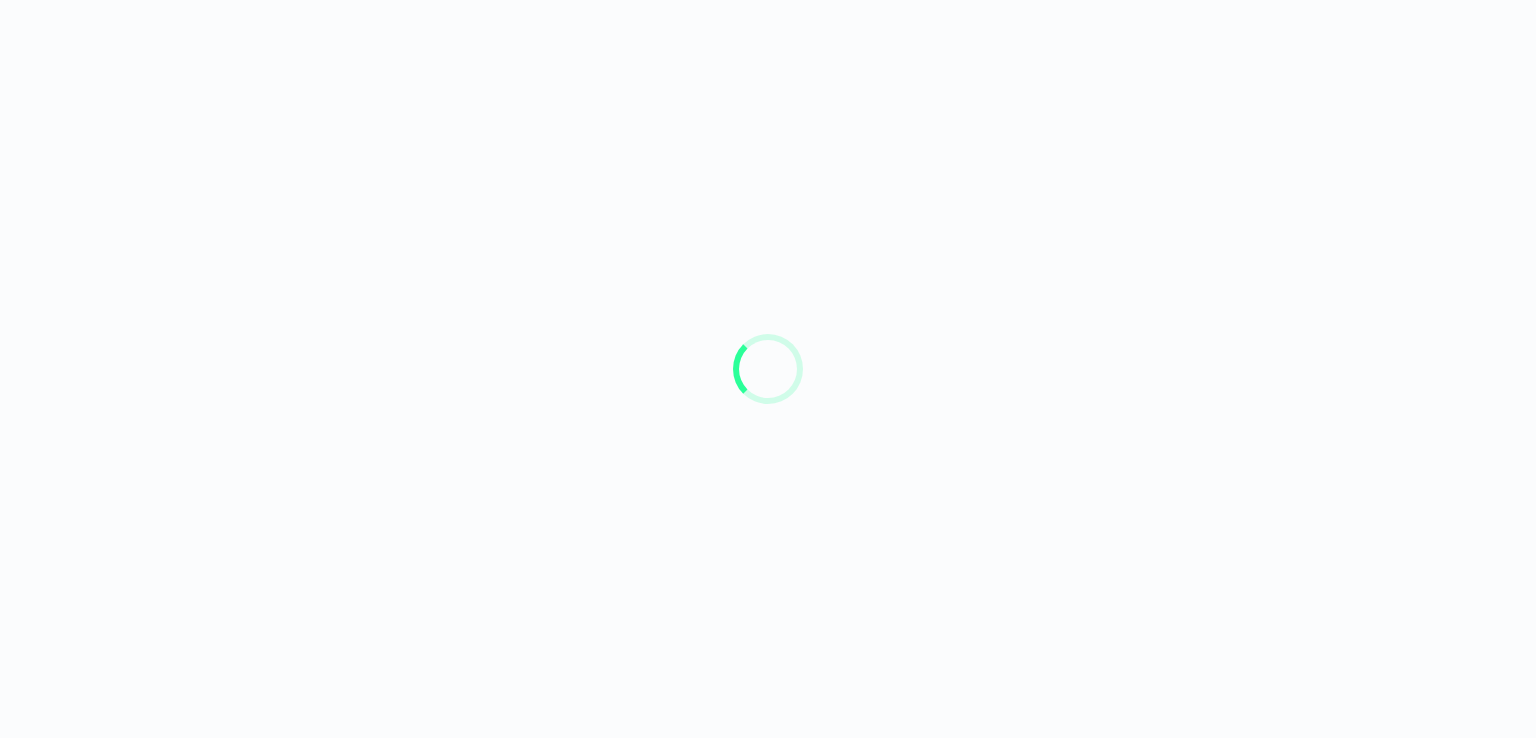 scroll, scrollTop: 0, scrollLeft: 0, axis: both 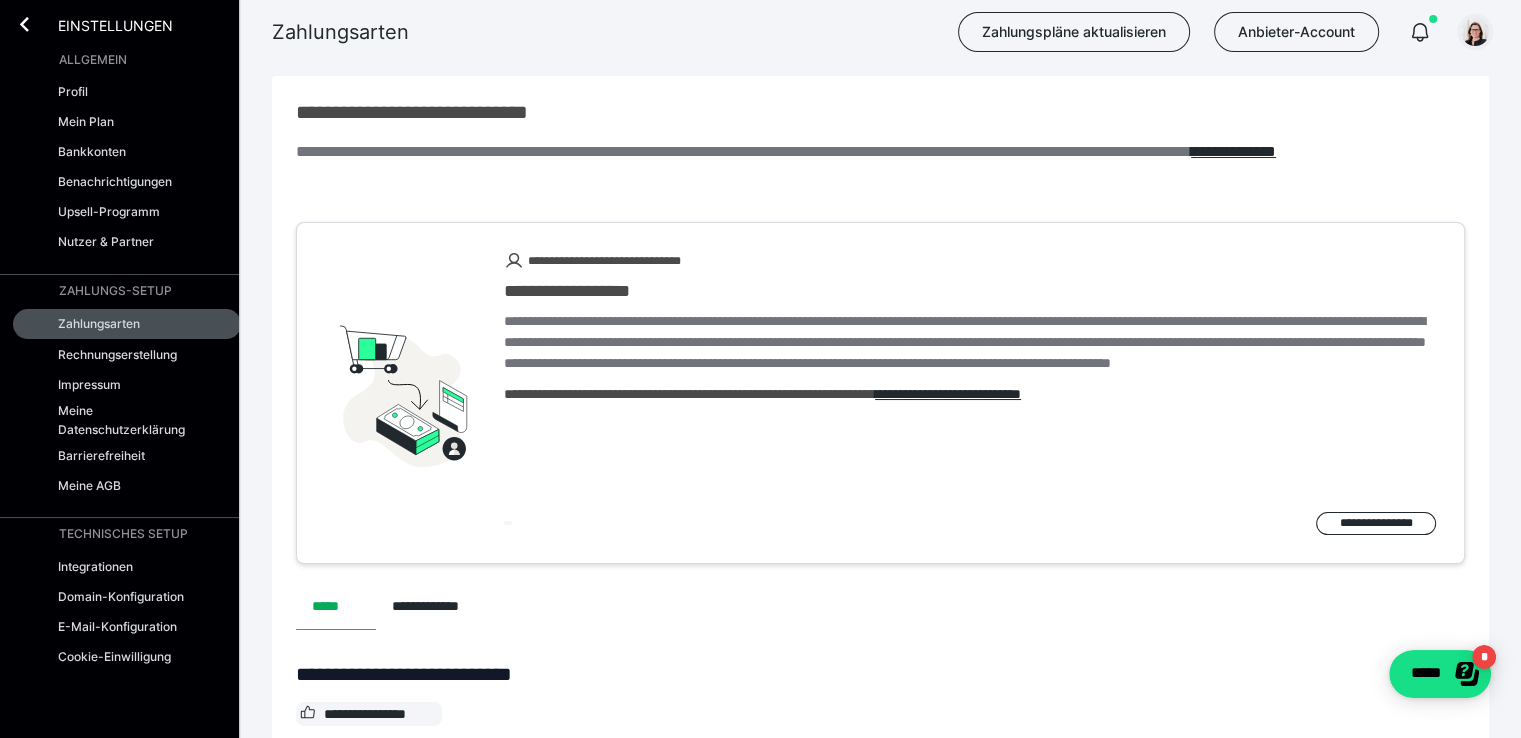 click at bounding box center (1475, 32) 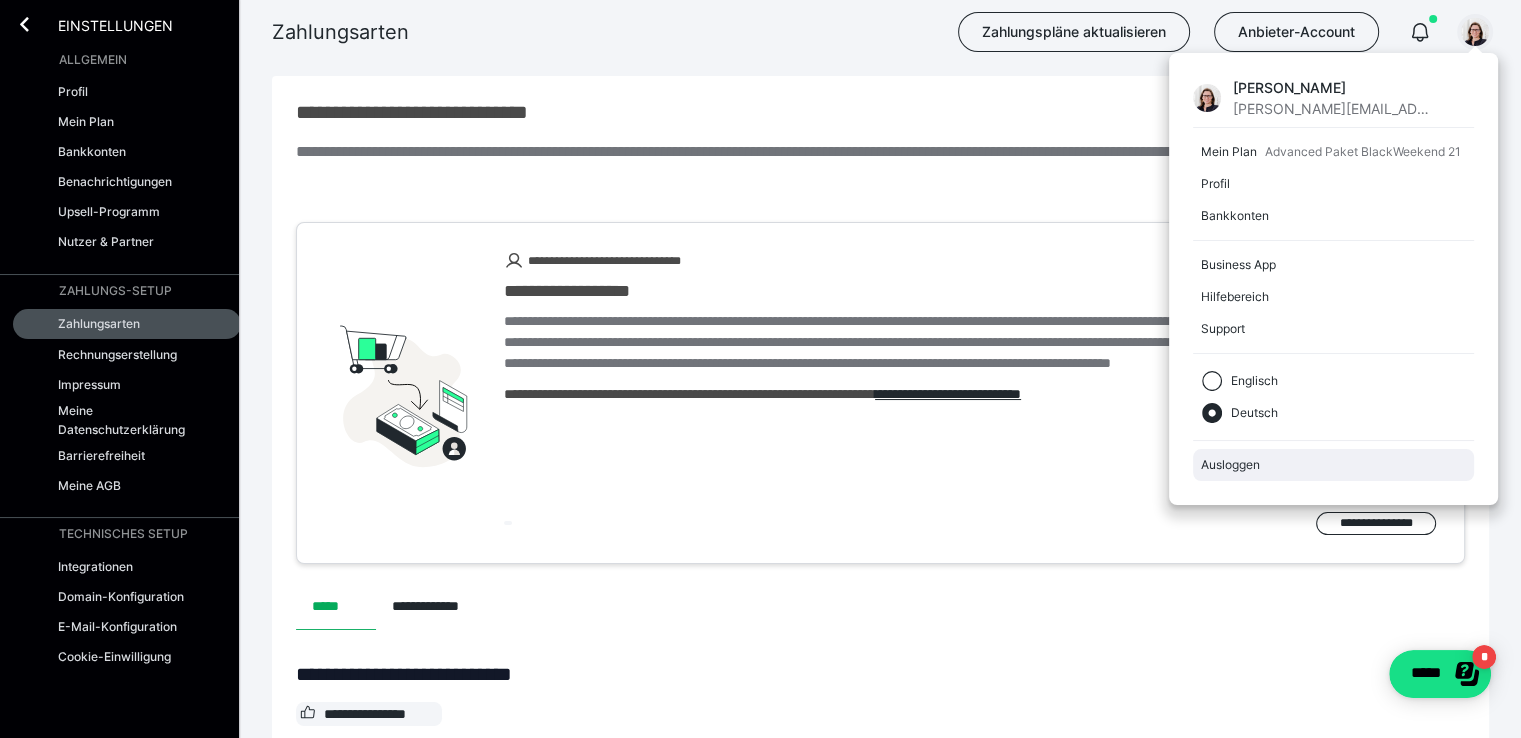 click on "Ausloggen" at bounding box center [1333, 465] 